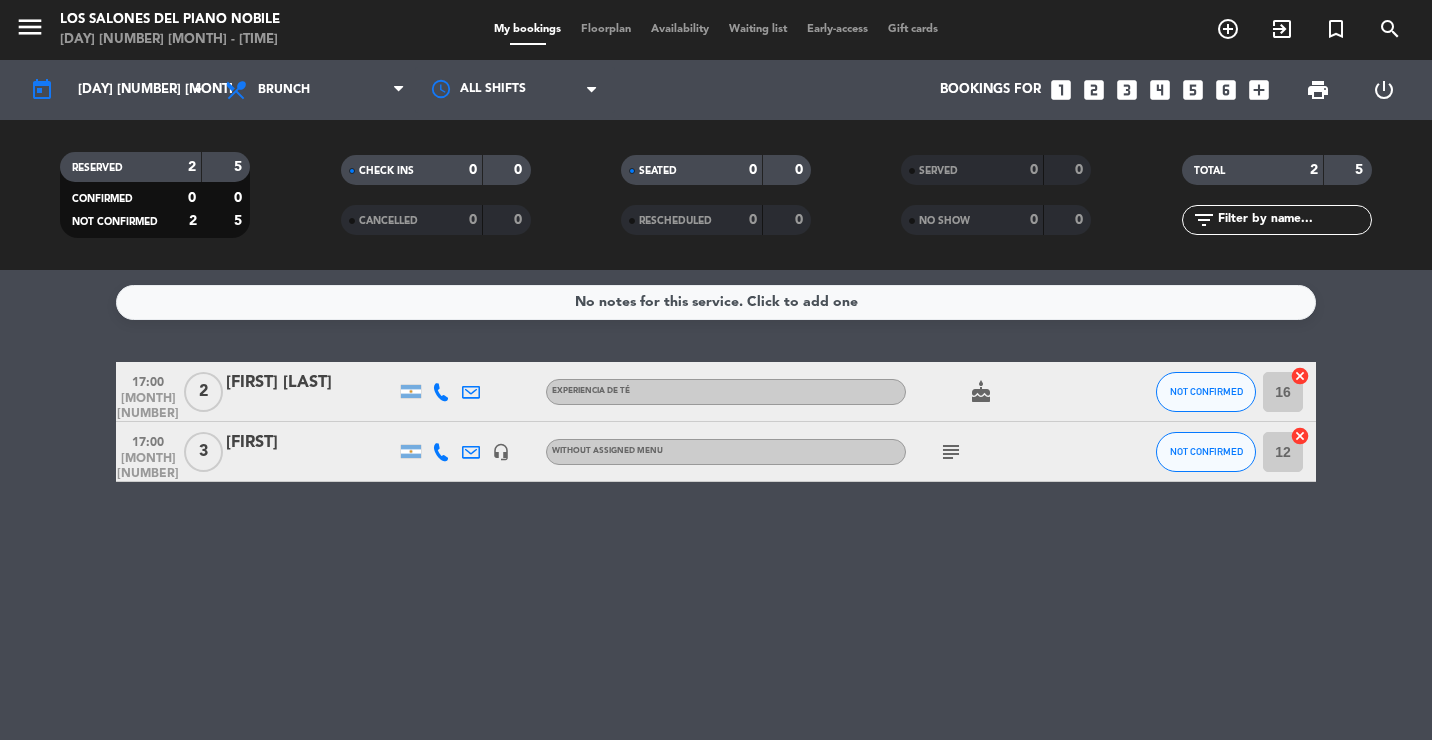 scroll, scrollTop: 0, scrollLeft: 0, axis: both 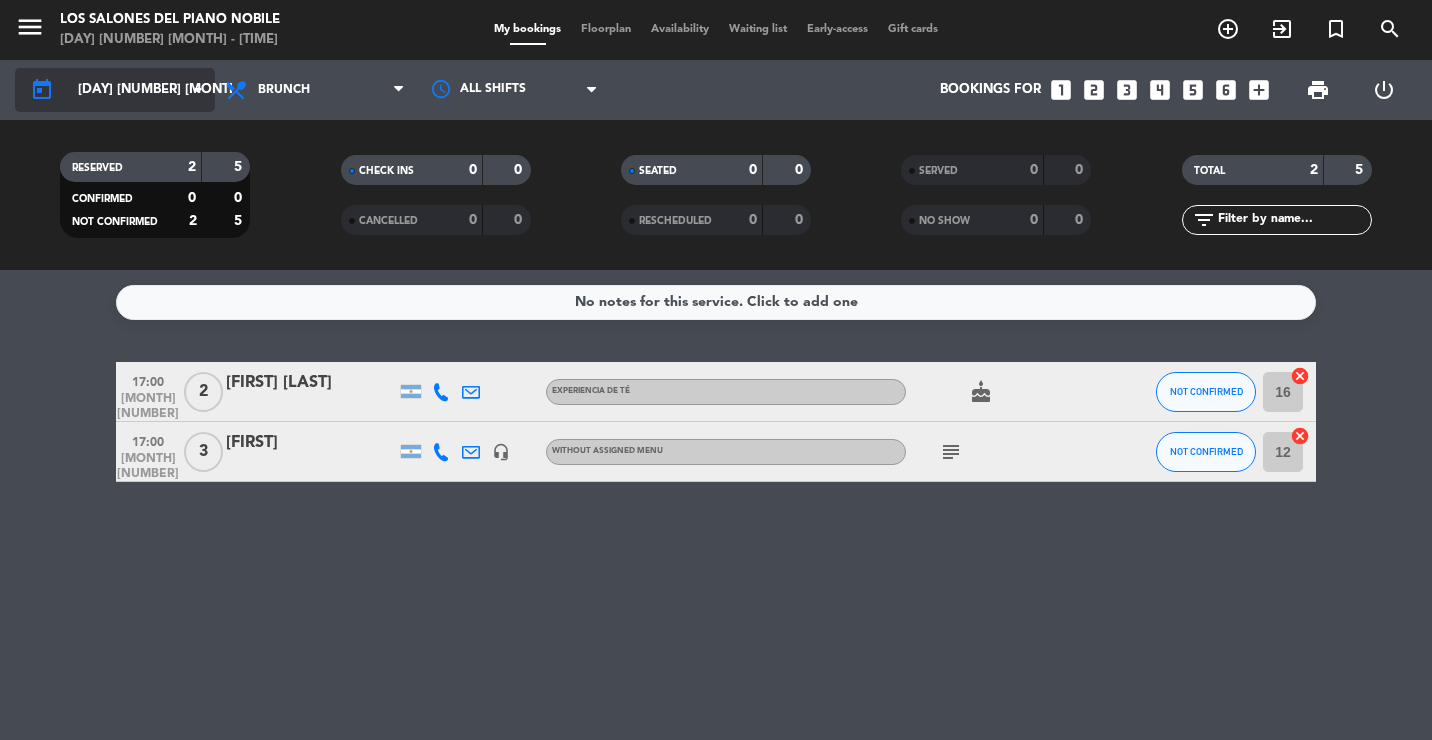 click on "[DAY] [NUMBER] [MONTH]" 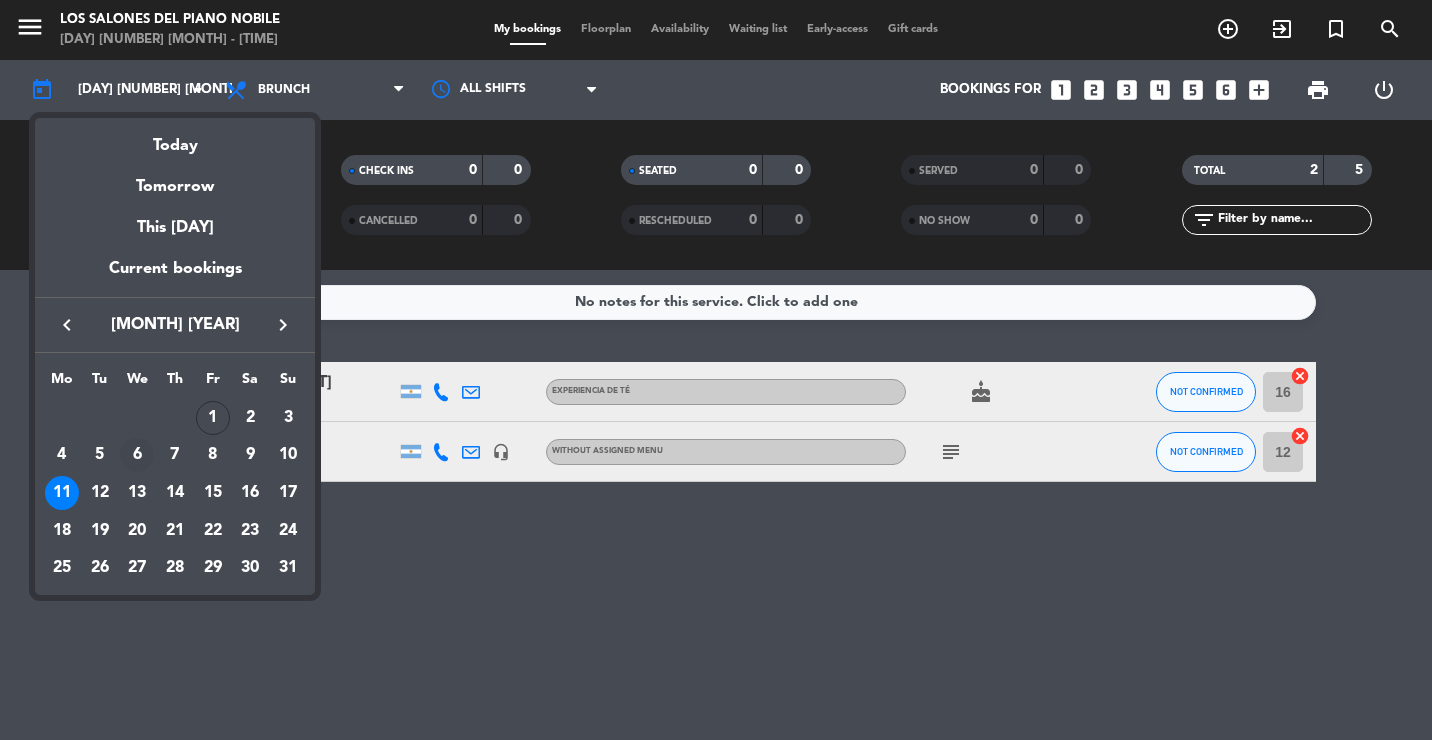 click on "6" at bounding box center [137, 455] 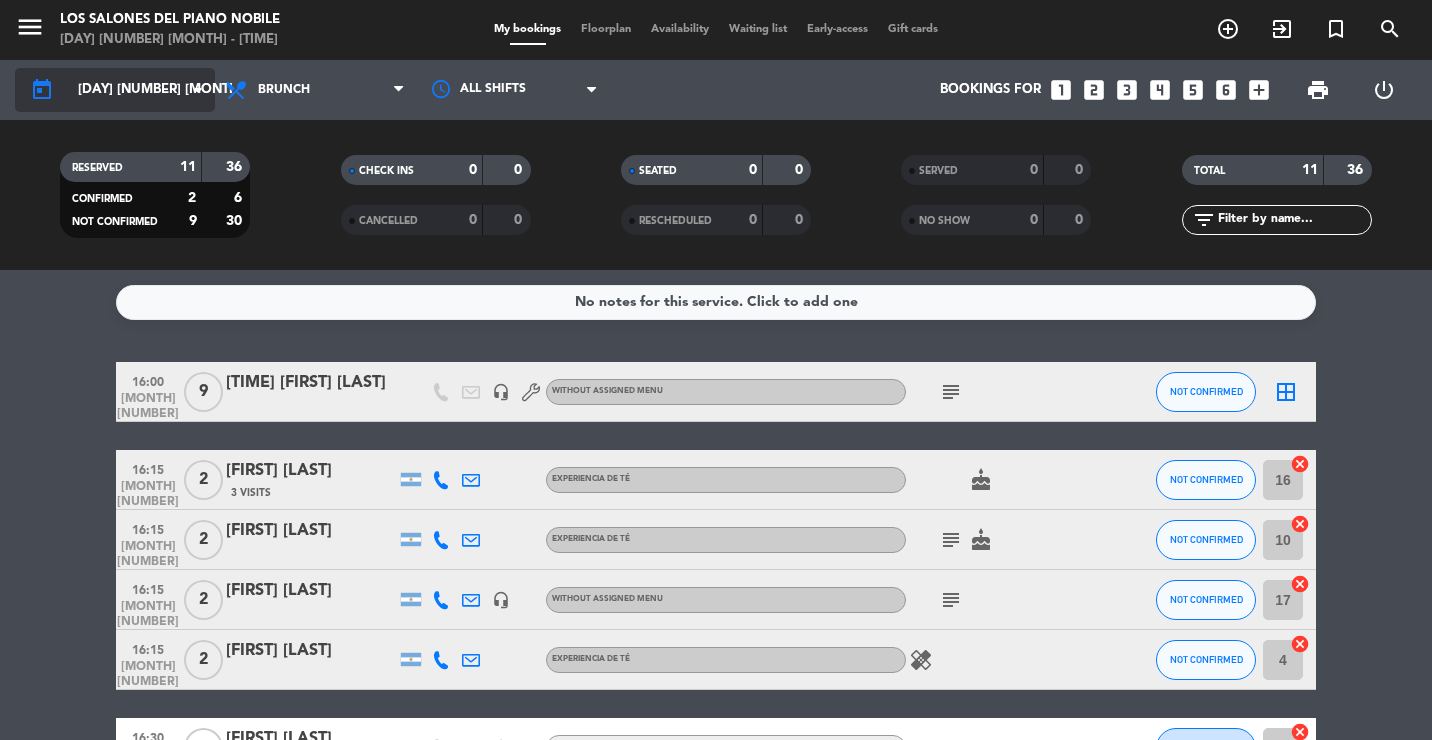 click on "[DAY] [NUMBER] [MONTH]" 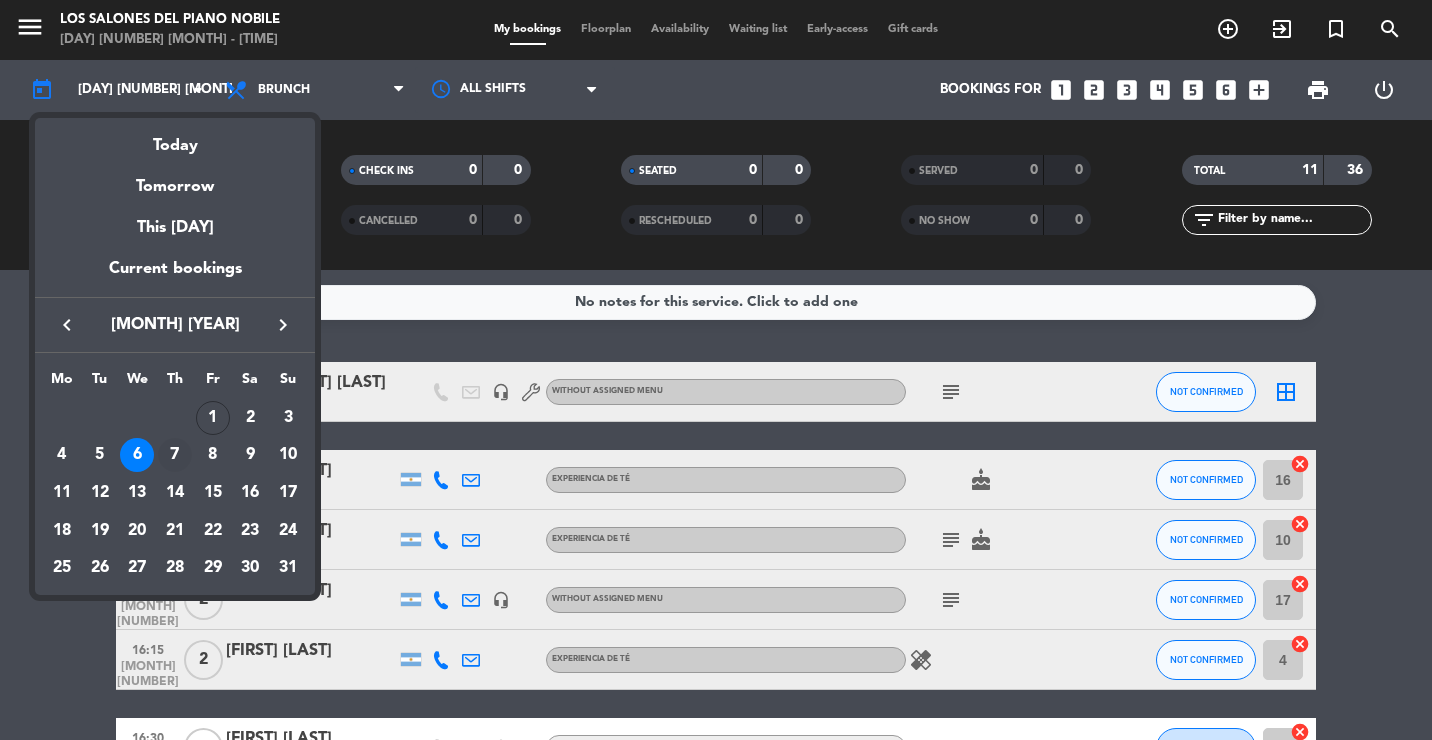 click on "7" at bounding box center (175, 455) 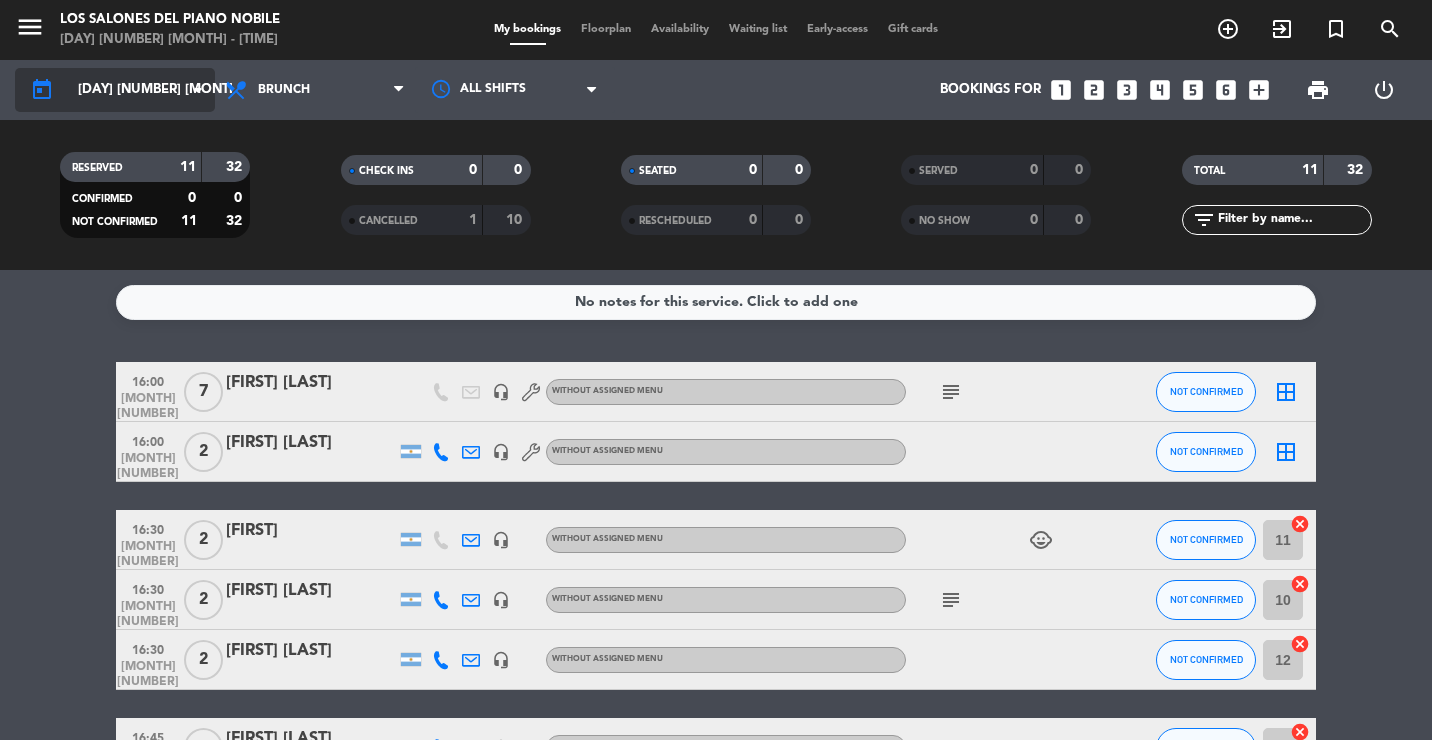 click on "[DAY] [NUMBER] [MONTH]" 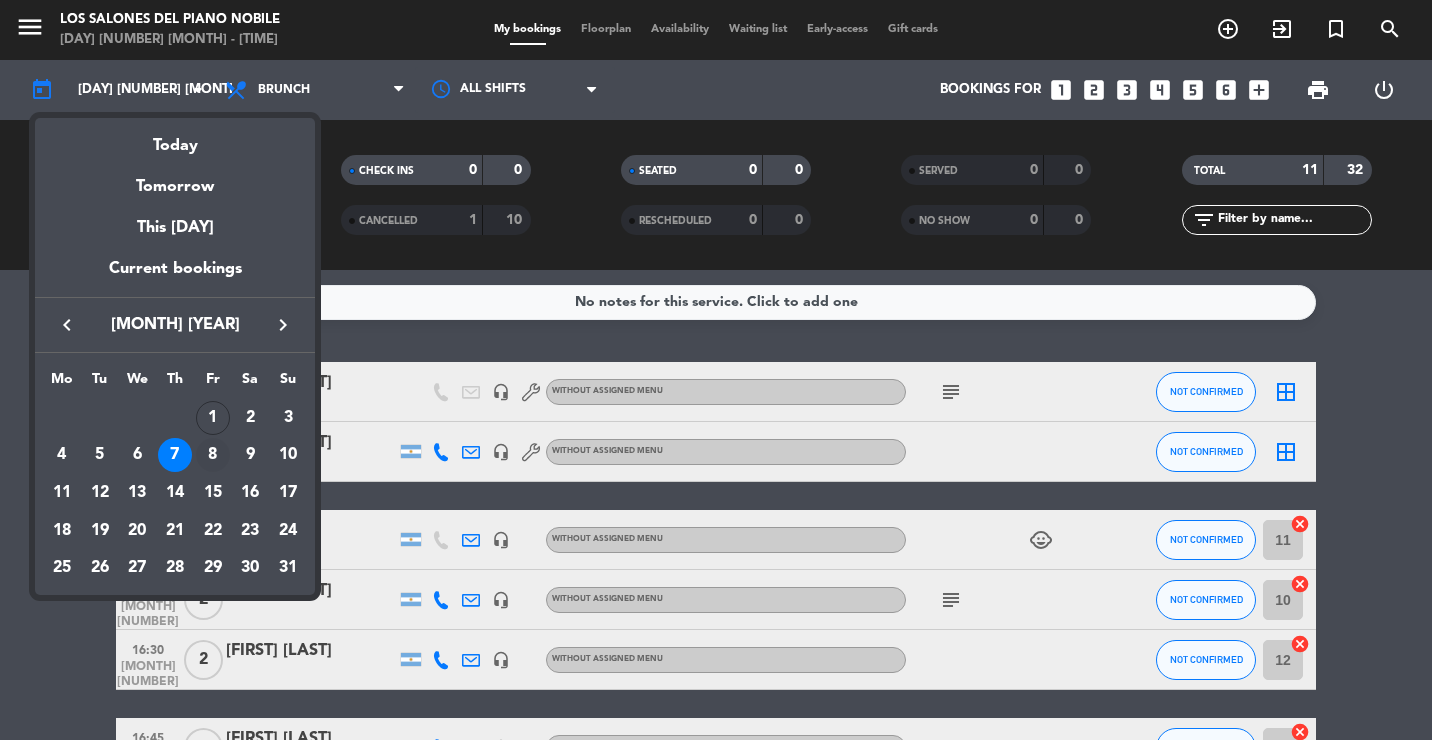 click on "8" at bounding box center (213, 455) 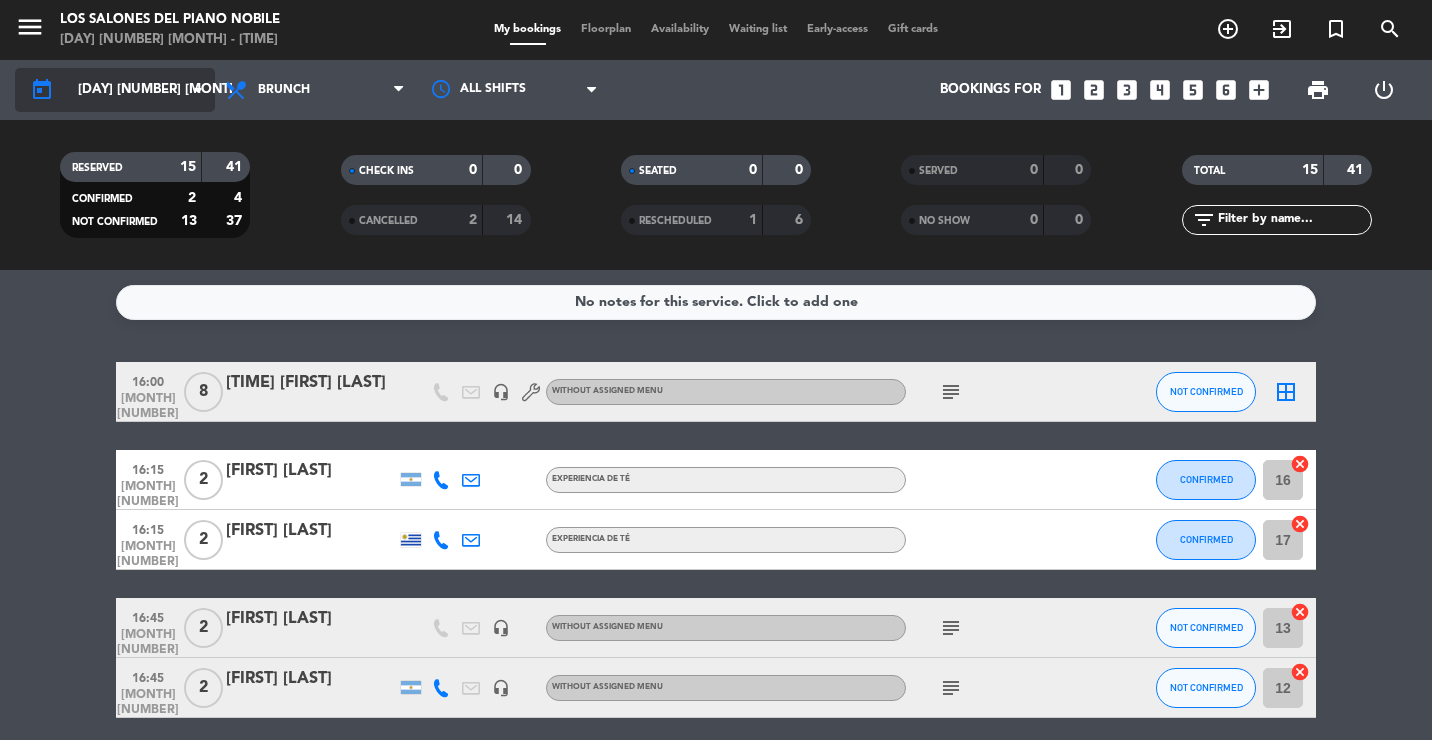 click on "[DAY] [NUMBER] [MONTH]" 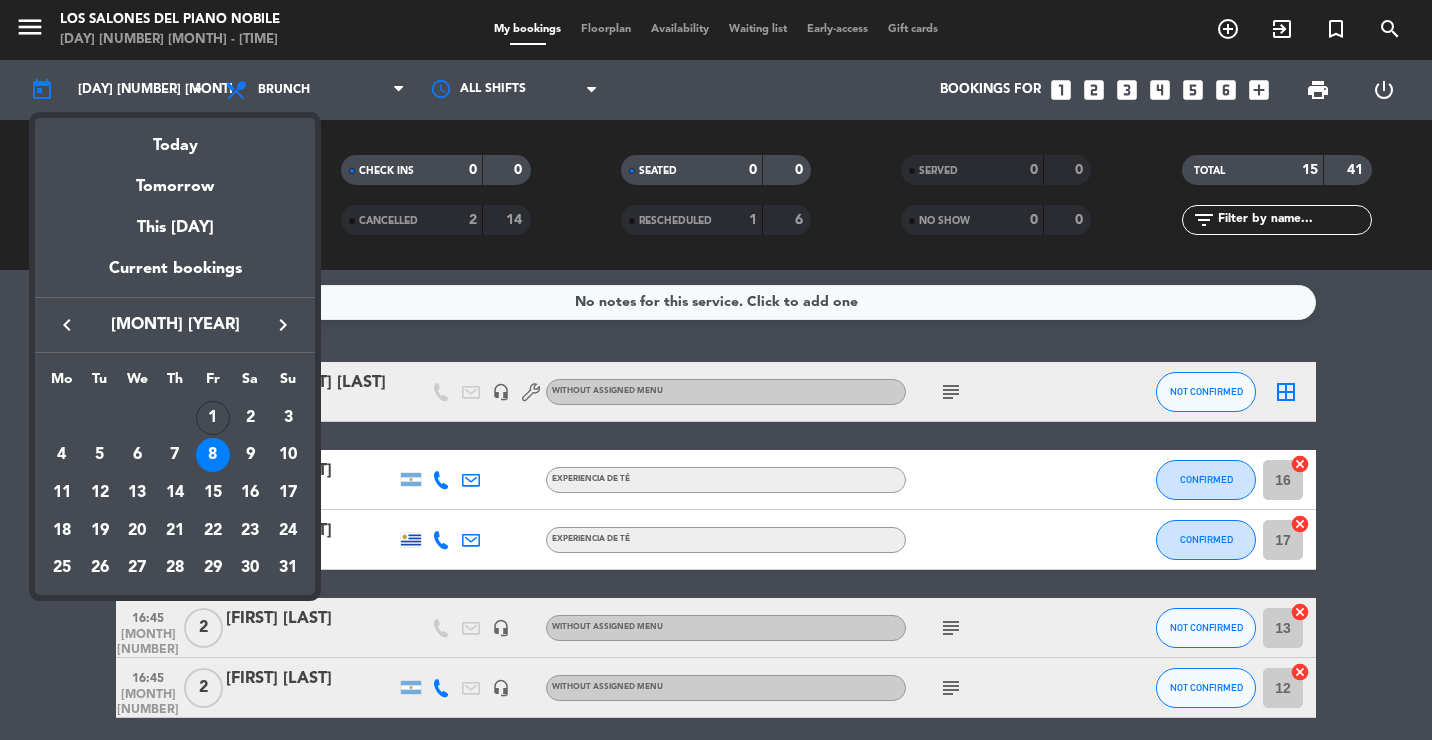 click at bounding box center [716, 370] 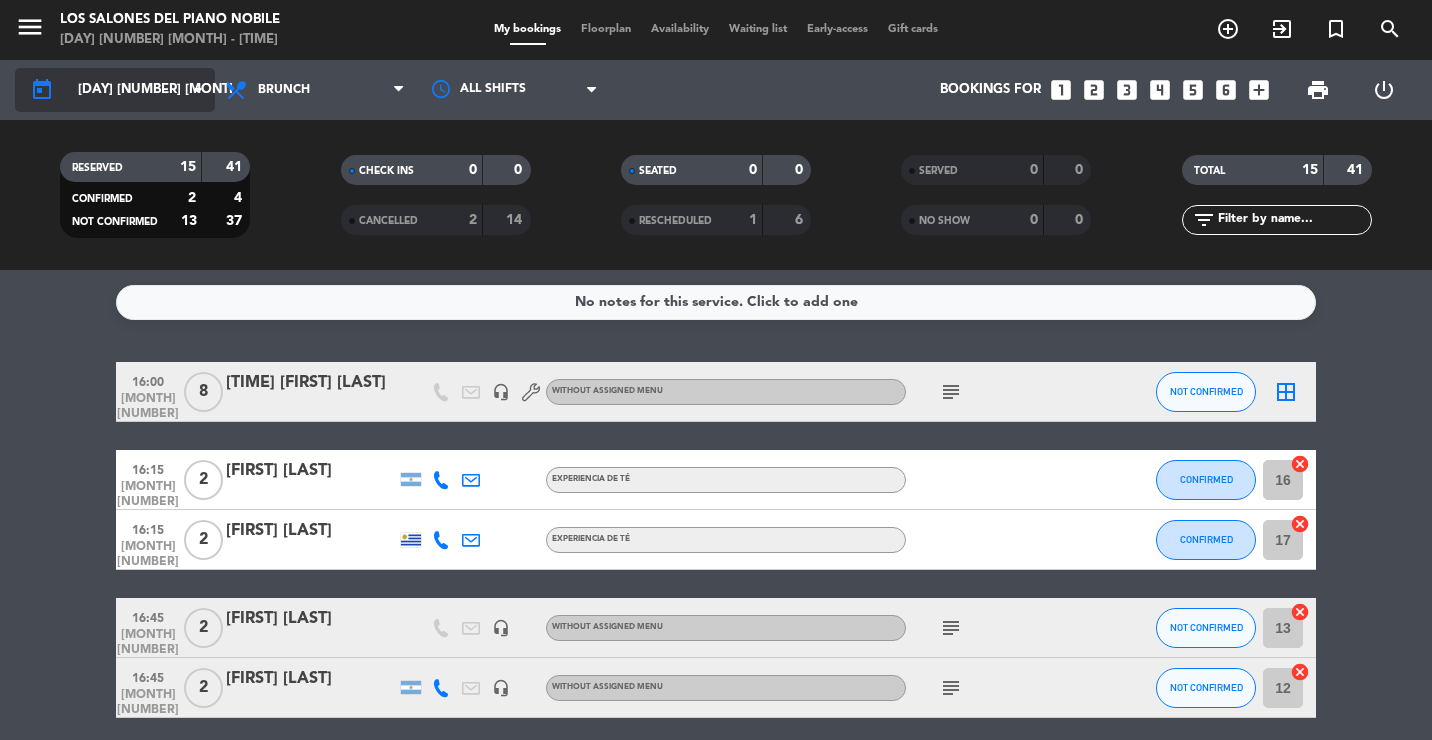 click on "[DAY] [NUMBER] [MONTH]" 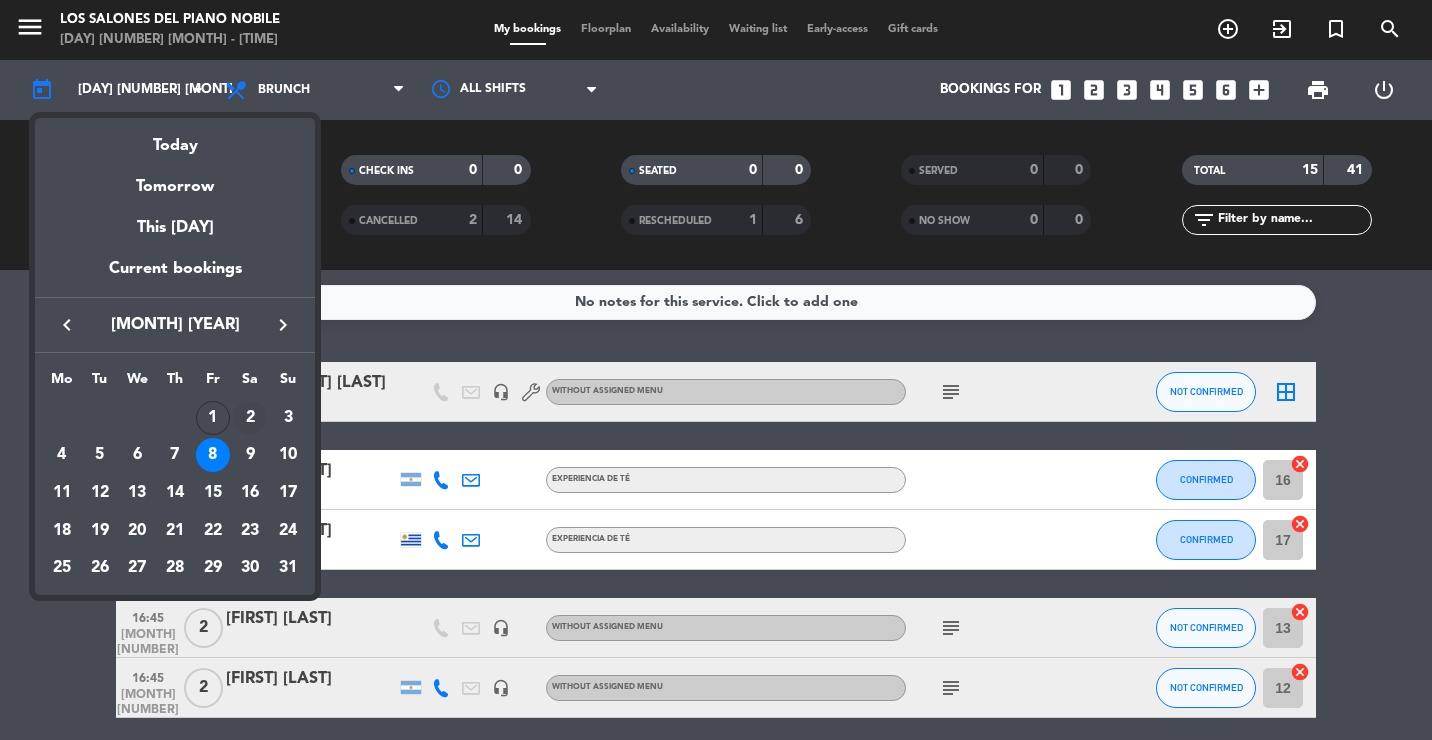 click on "2" at bounding box center [250, 418] 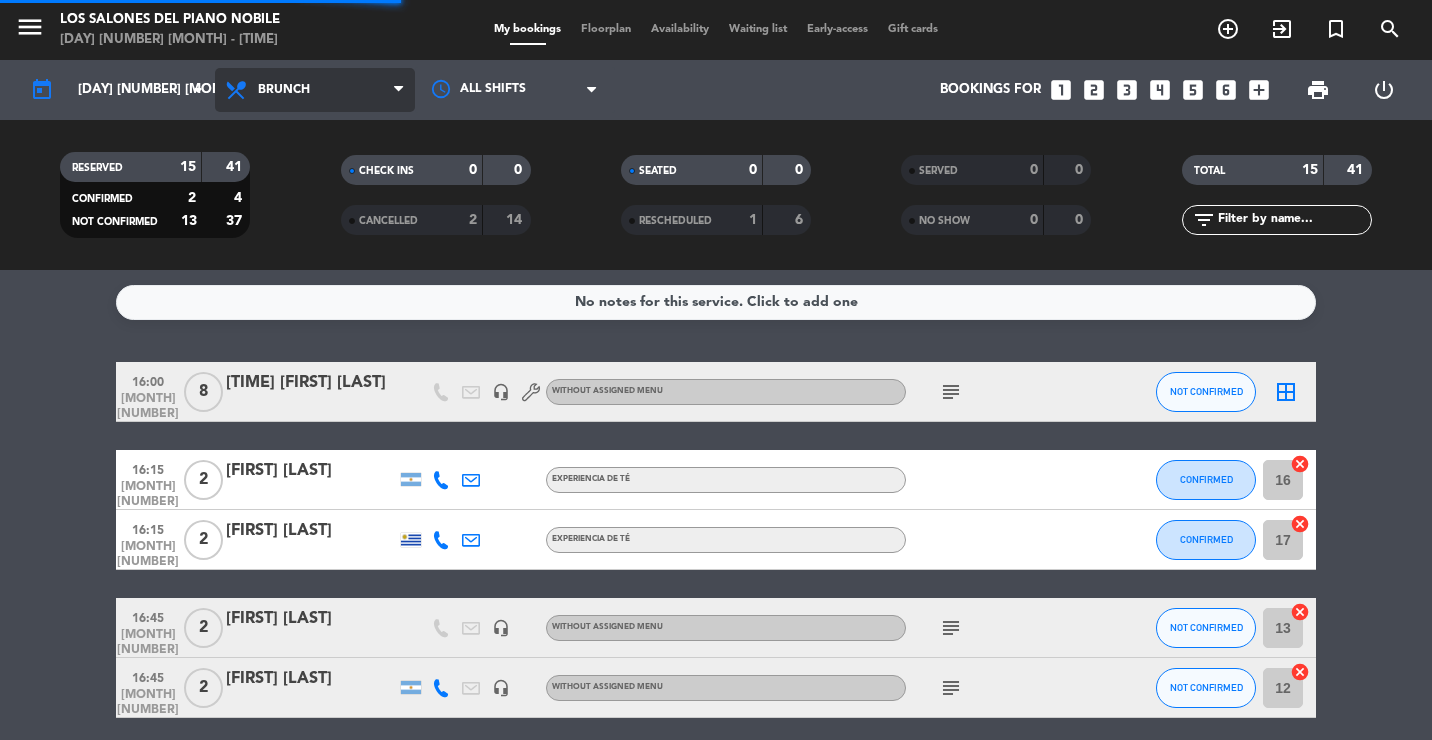 click on "Brunch" at bounding box center (284, 90) 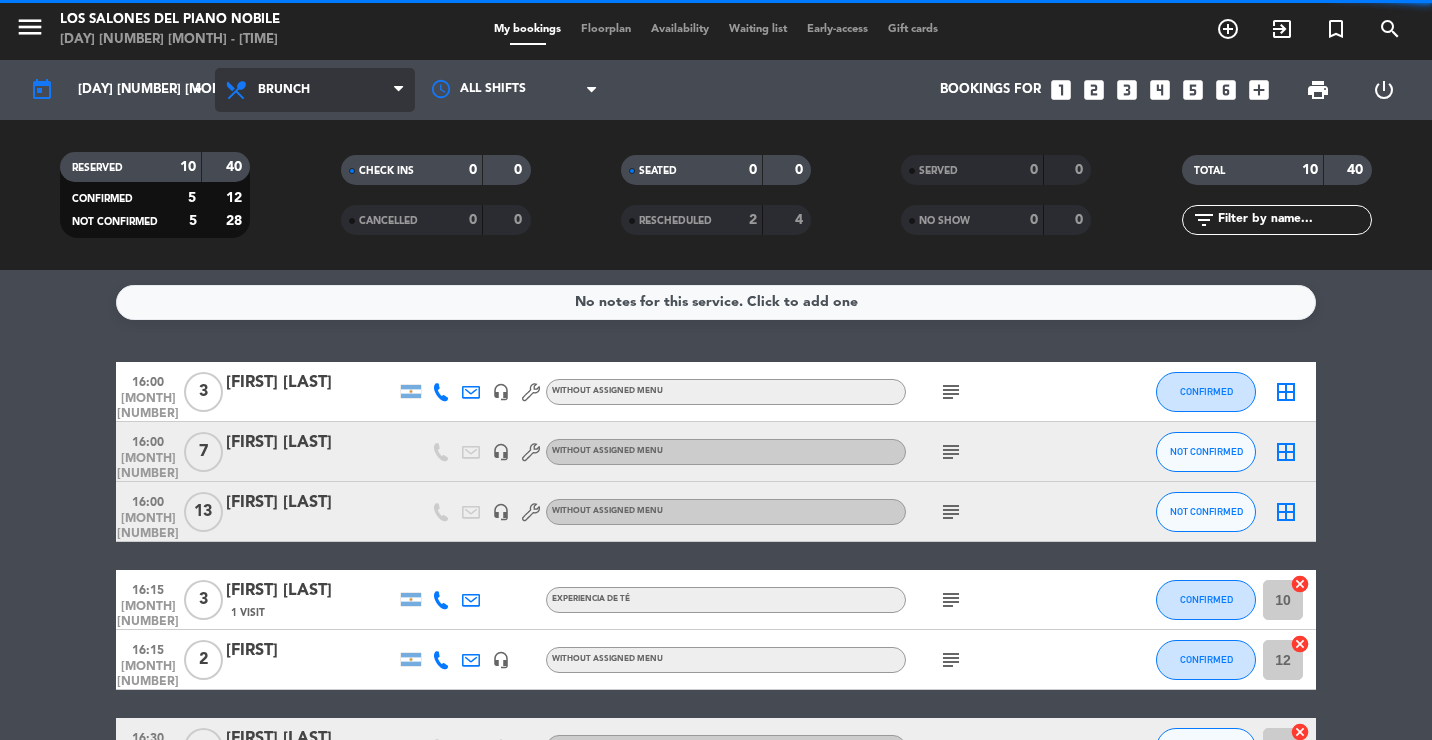 click on "Brunch" at bounding box center [284, 90] 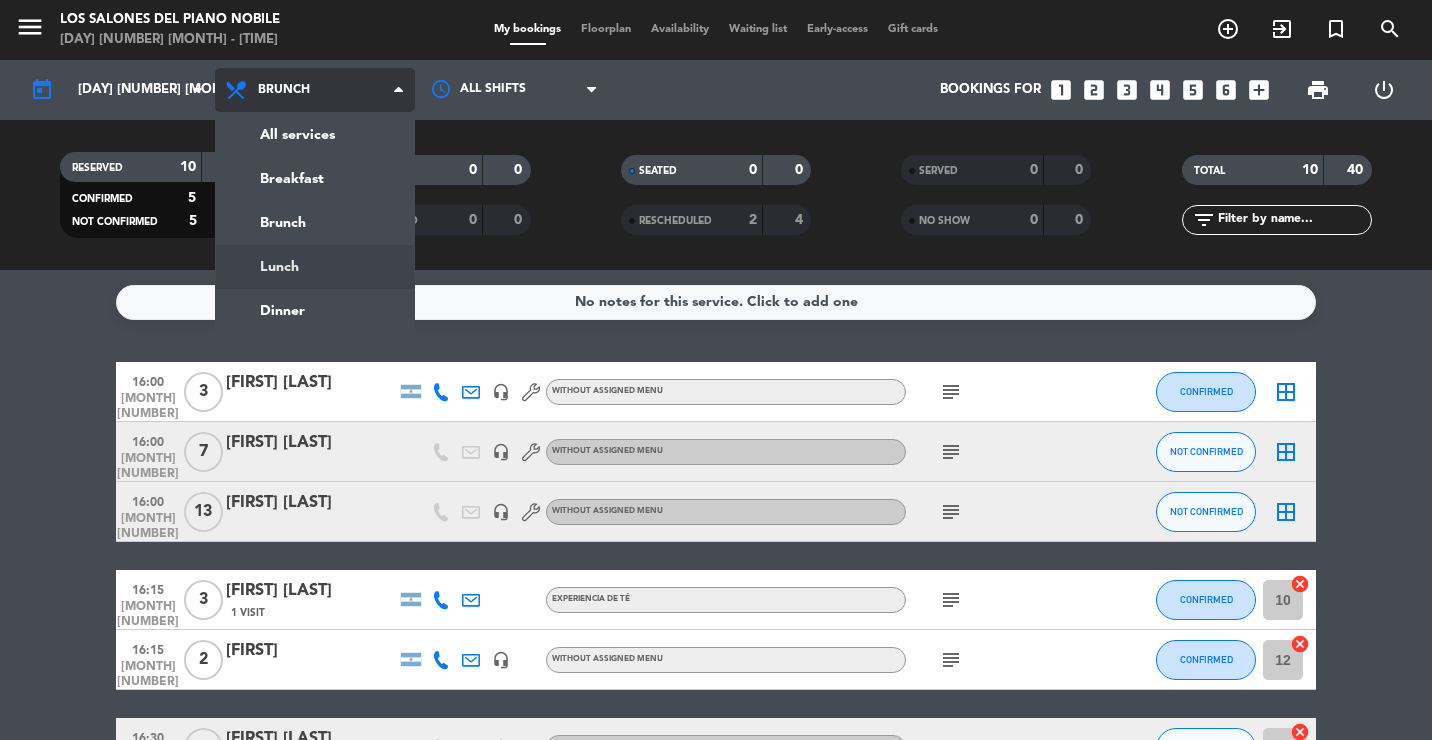 click on "menu Los Salones del Piano Nobile [DAY] [NUMBER] [MONTH] - [TIME] My bookings Floorplan Availability Waiting list Early-access Gift cards add_circle_outline exit_to_app turned_in_not search today [DAY] [NUMBER] [MONTH] arrow_drop_down All services Breakfast Brunch Lunch Dinner Brunch All services Breakfast Brunch Lunch Dinner All shifts Bookings for looks_one looks_two looks_3 looks_4 looks_5 looks_6 add_box print power_settings_new RESERVED [NUMBER] [NUMBER] CONFIRMED [NUMBER] [NUMBER] NOT CONFIRMED [NUMBER] [NUMBER] CHECK INS 0 0 CANCELLED 0 0 SEATED 0 0 RESCHEDULED [NUMBER] [NUMBER] SERVED 0 0 NO SHOW 0 0 TOTAL [NUMBER] [NUMBER] filter_list No notes for this service. Click to add one [TIME] [MONTH] [NUMBER] [NUMBER] [FIRST] [LAST] headset_mic Without assigned menu subject CONFIRMED border_all [TIME] [MONTH] [NUMBER] [NUMBER] [FIRST] [LAST] headset_mic Without assigned menu subject NOT CONFIRMED border_all [TIME] [MONTH] [NUMBER] [NUMBER] [FIRST] [LAST] headset_mic Without assigned menu [TIME]" 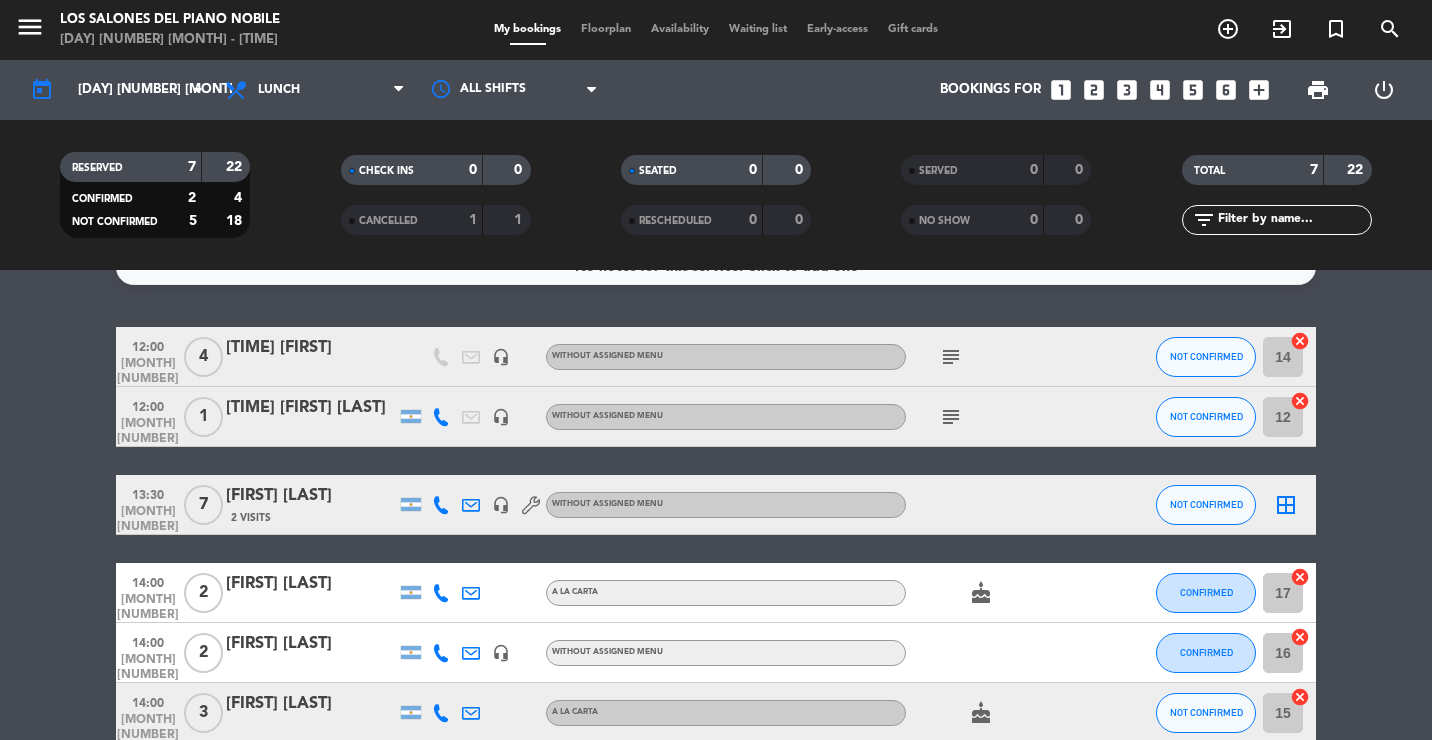 scroll, scrollTop: 0, scrollLeft: 0, axis: both 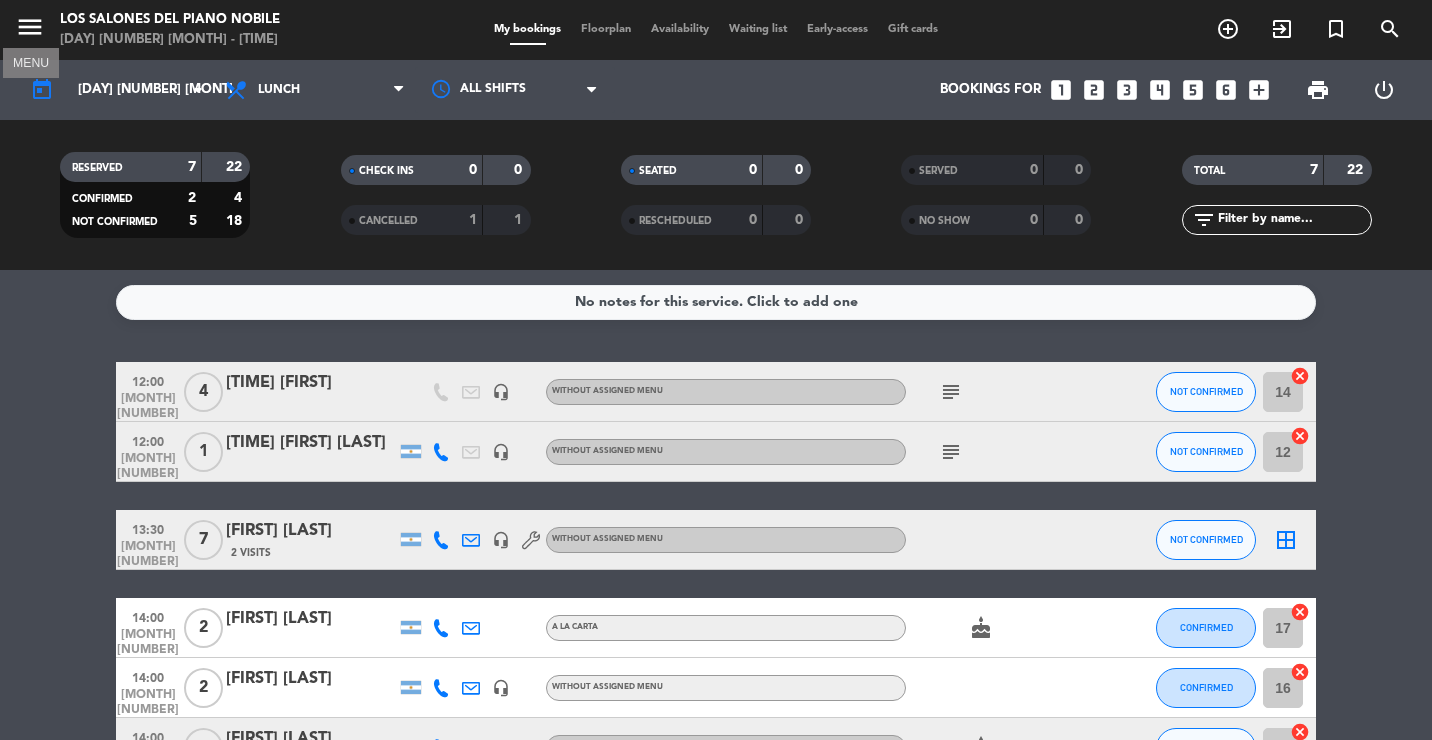 click on "menu" at bounding box center [30, 27] 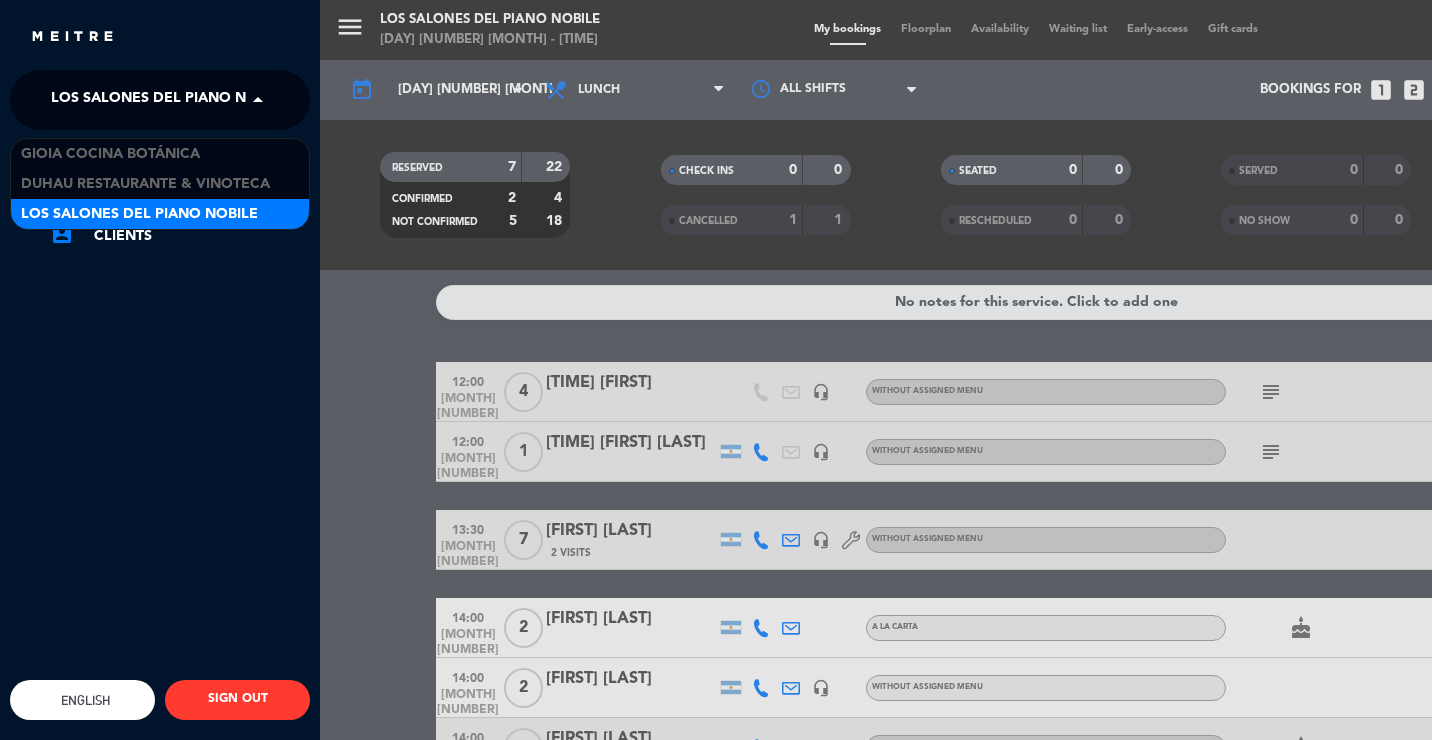 click 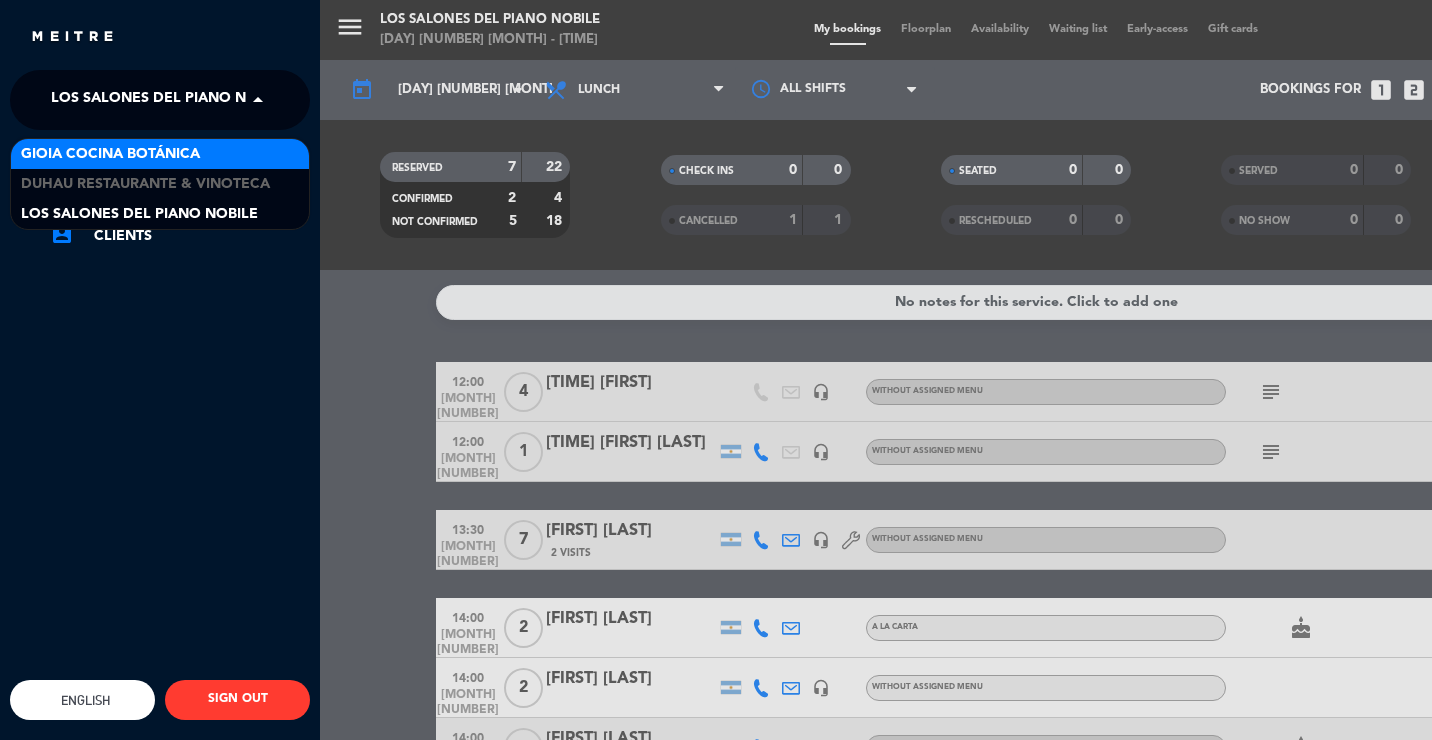 click on "Gioia Cocina Botánica" at bounding box center (110, 154) 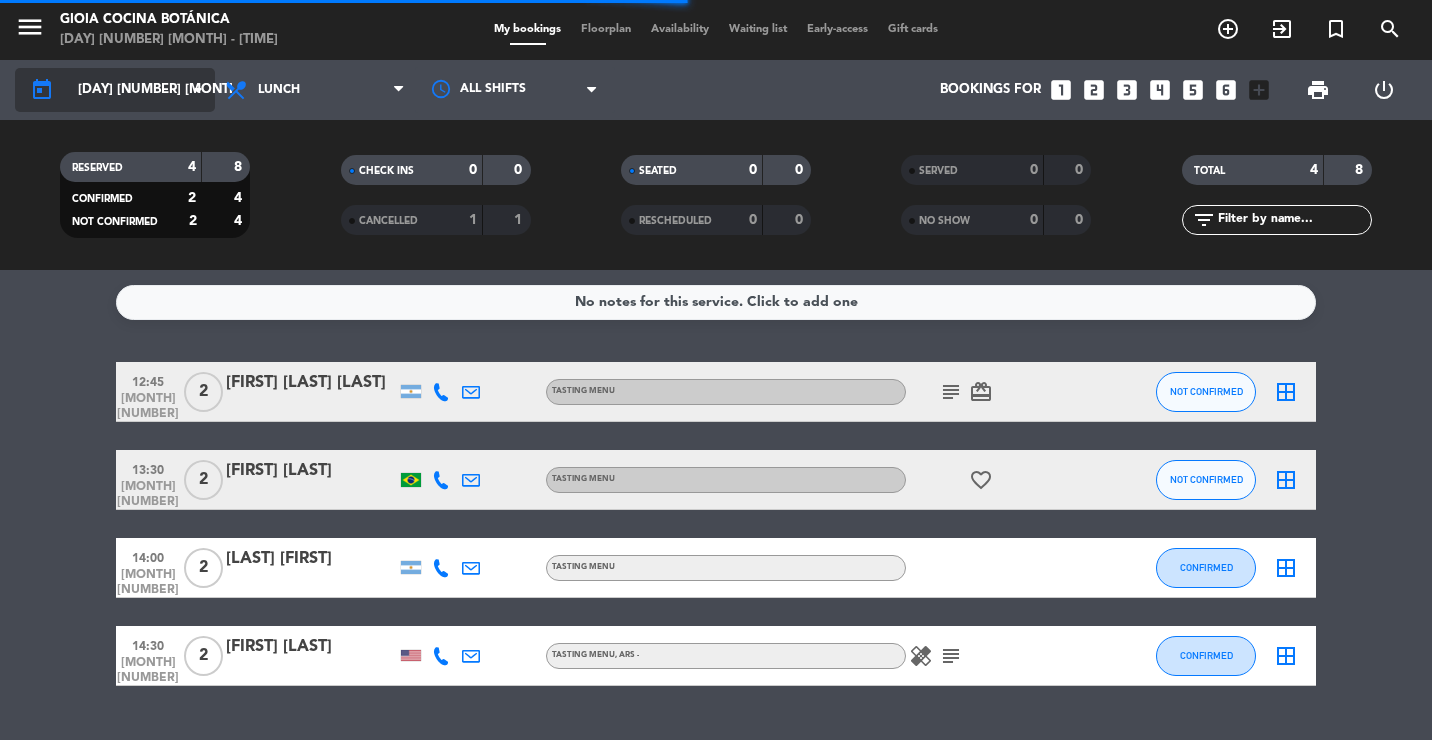 click on "[DAY] [NUMBER] [MONTH]" 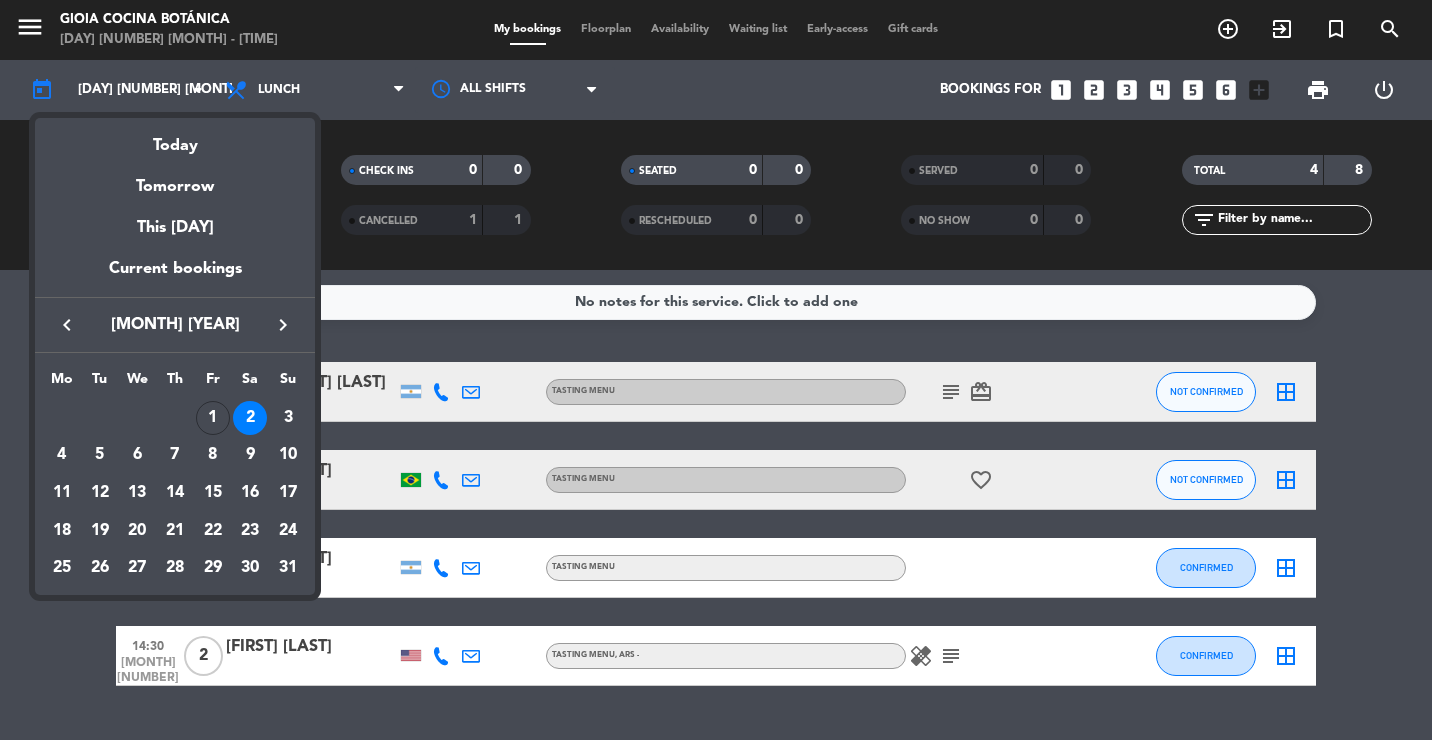 click at bounding box center (716, 370) 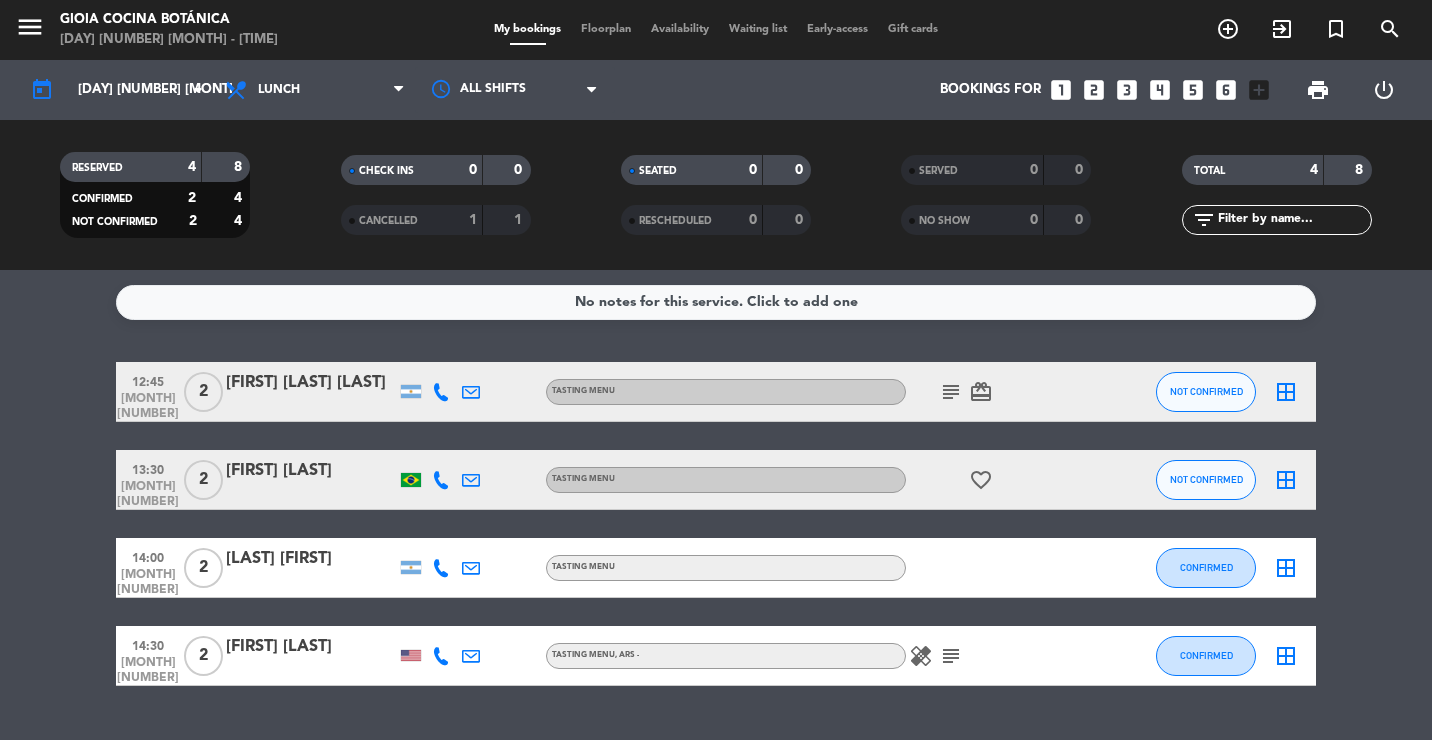 click on "[TIME] [MONTH] [NUMBER] [NUMBER] [FIRST] [LAST] Tasting Menu subject card_giftcard NOT CONFIRMED border_all [TIME] [MONTH] [NUMBER] [NUMBER] [FIRST] [LAST] Tasting Menu favorite_border NOT CONFIRMED border_all [TIME] [MONTH] [NUMBER] [NUMBER] [LAST] [FIRST] Tasting Menu CONFIRMED border_all [TIME] [MONTH] [NUMBER] [NUMBER] [FIRST] [LAST] Tasting Menu , ARS - healing subject CONFIRMED border_all" 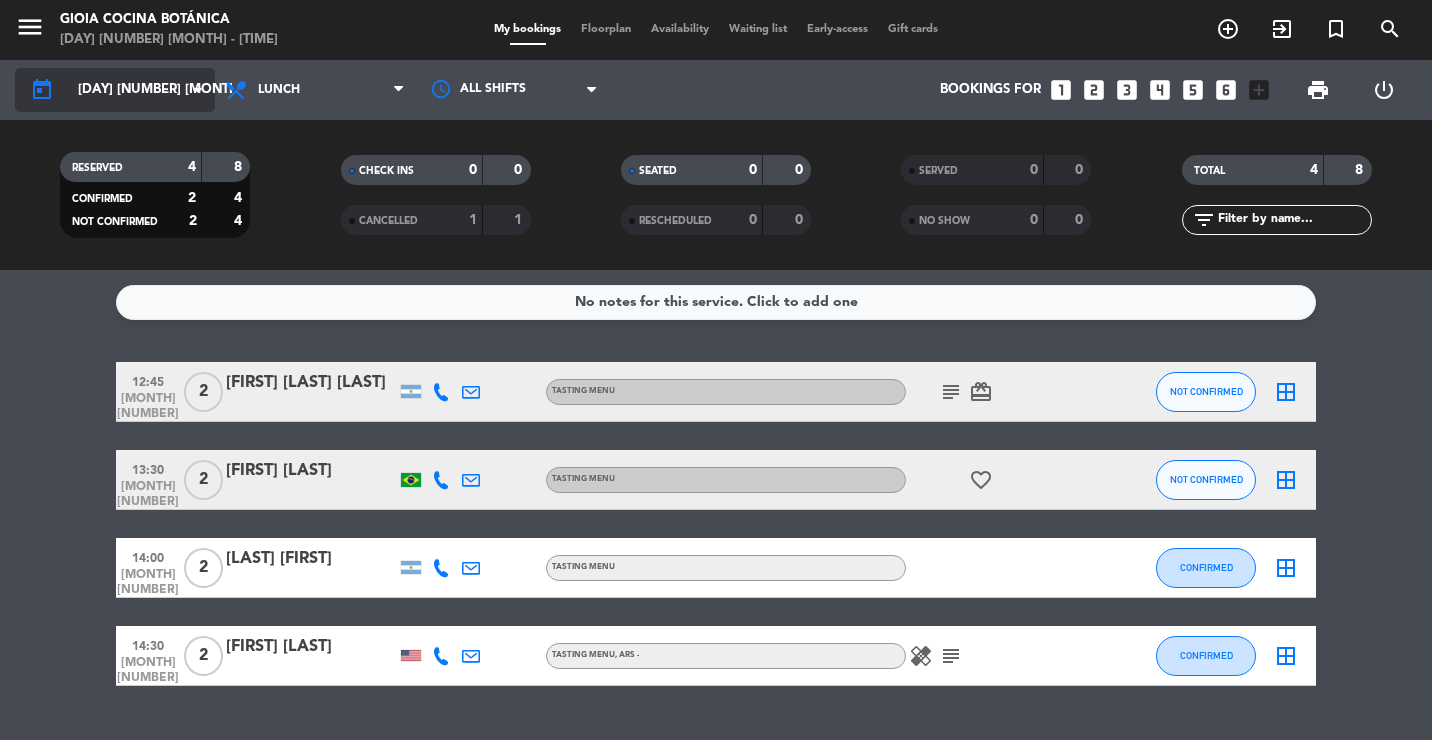 click on "today [DAY] [NUMBER] [MONTH] arrow_drop_down" 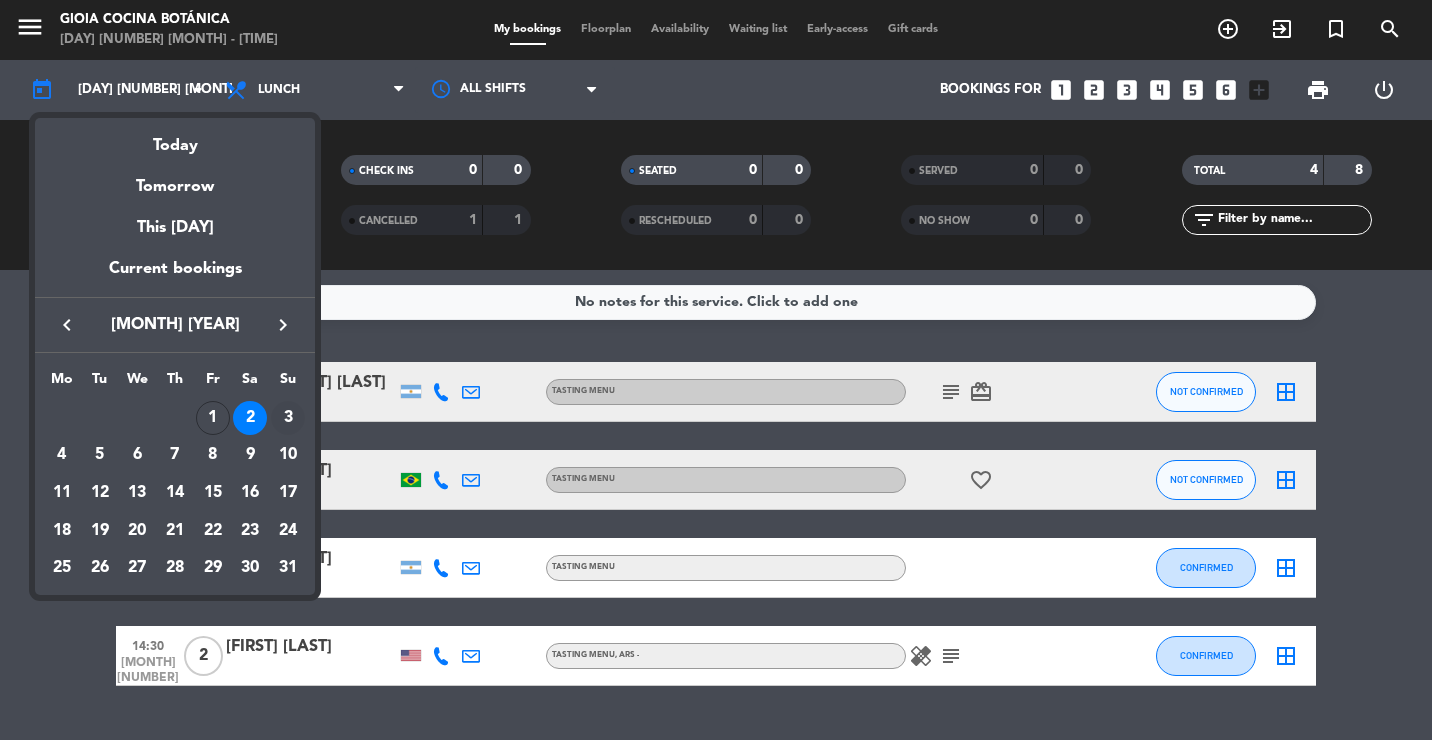 click on "3" at bounding box center [288, 418] 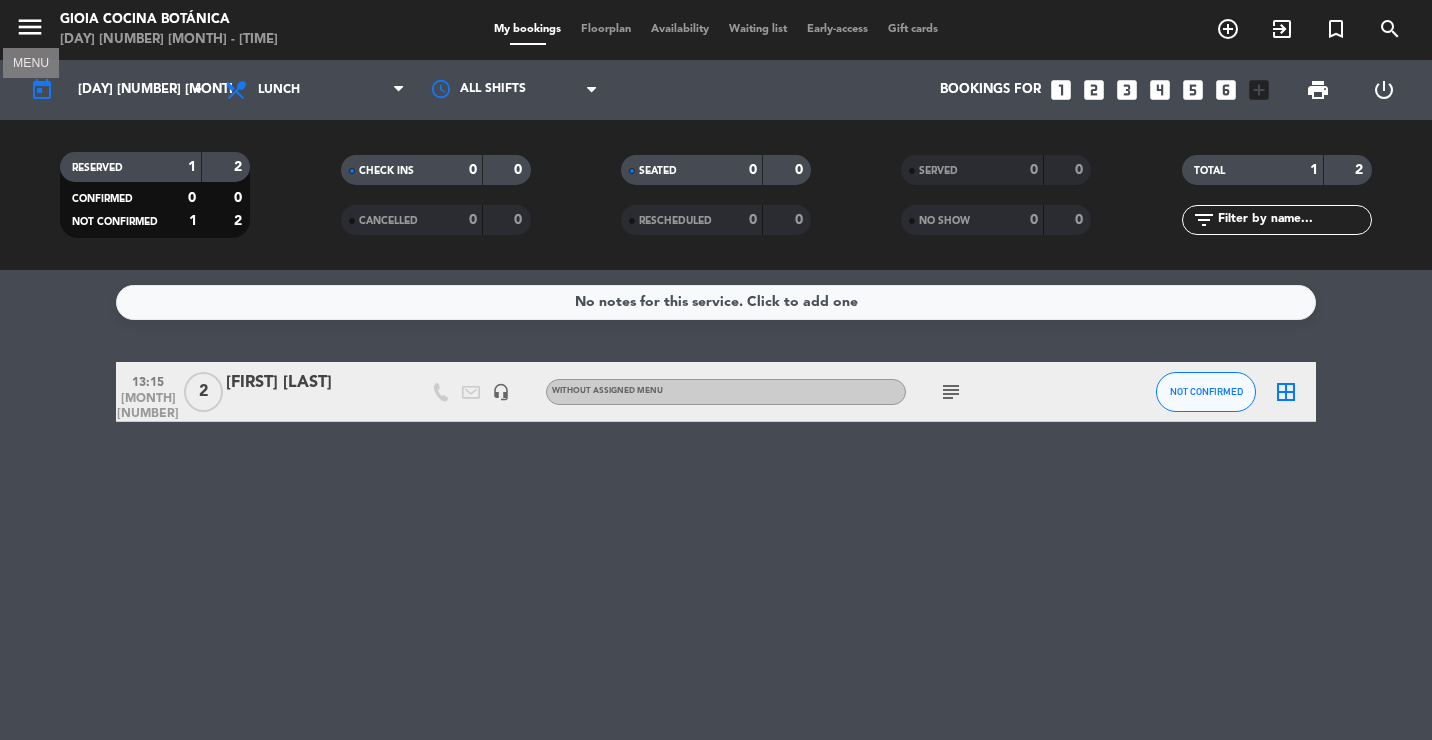 click on "menu" at bounding box center [30, 27] 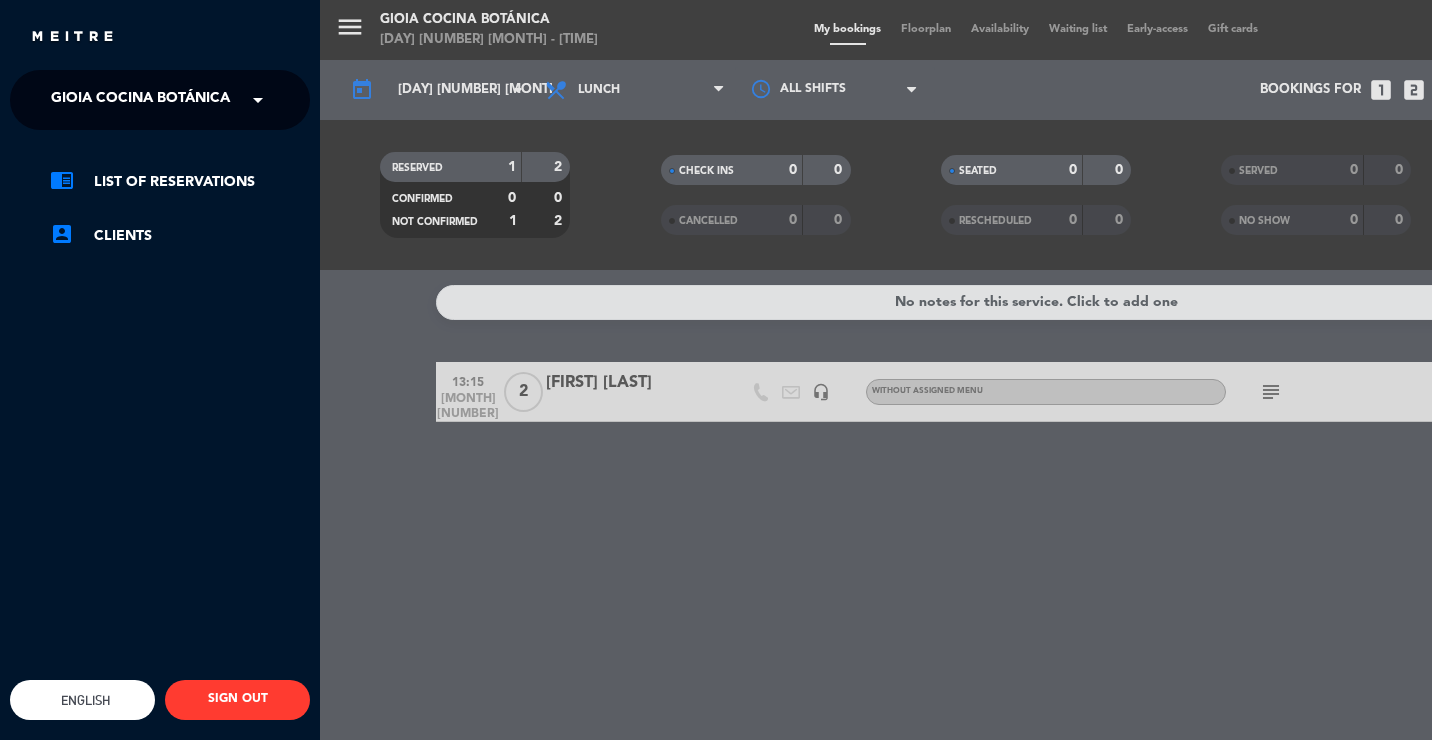 click on "Gioia Cocina Botánica" 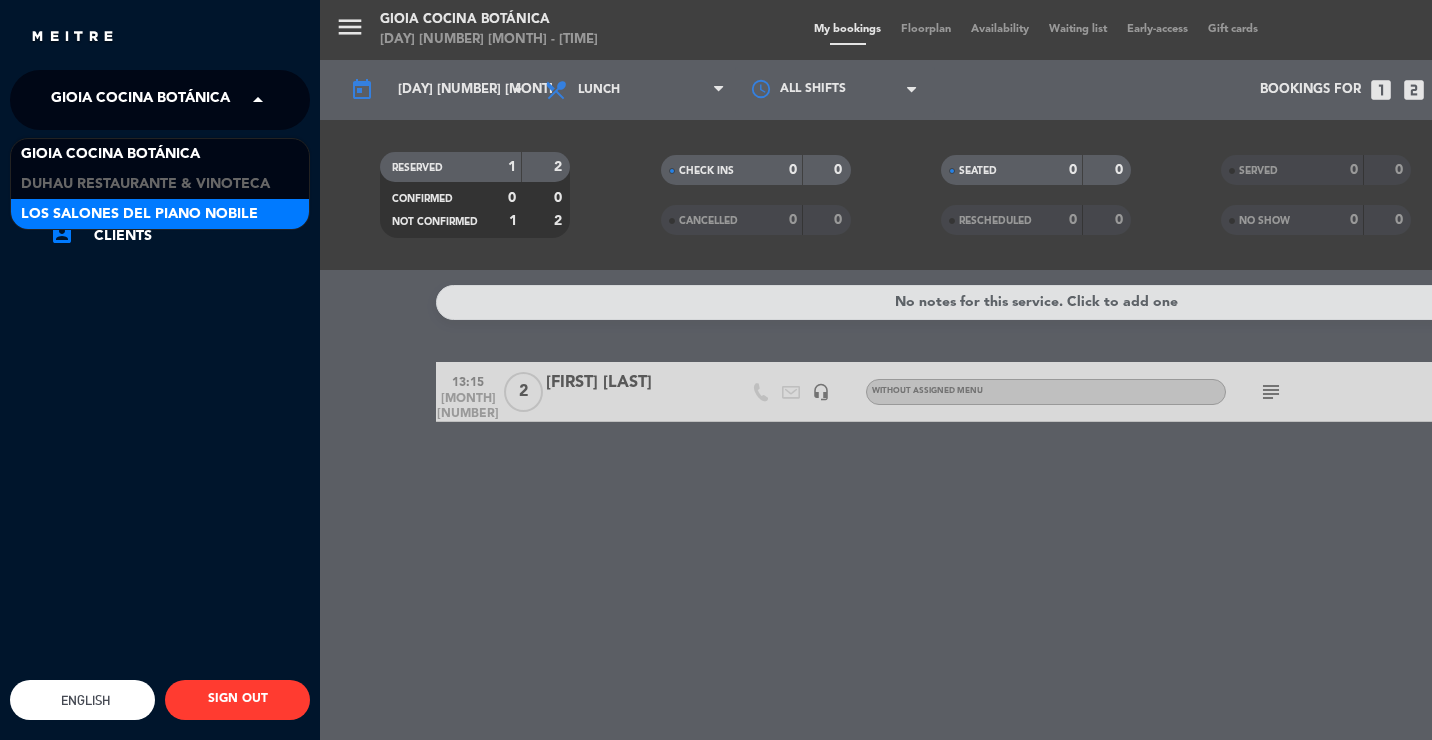 click on "Los Salones del Piano Nobile" at bounding box center [139, 214] 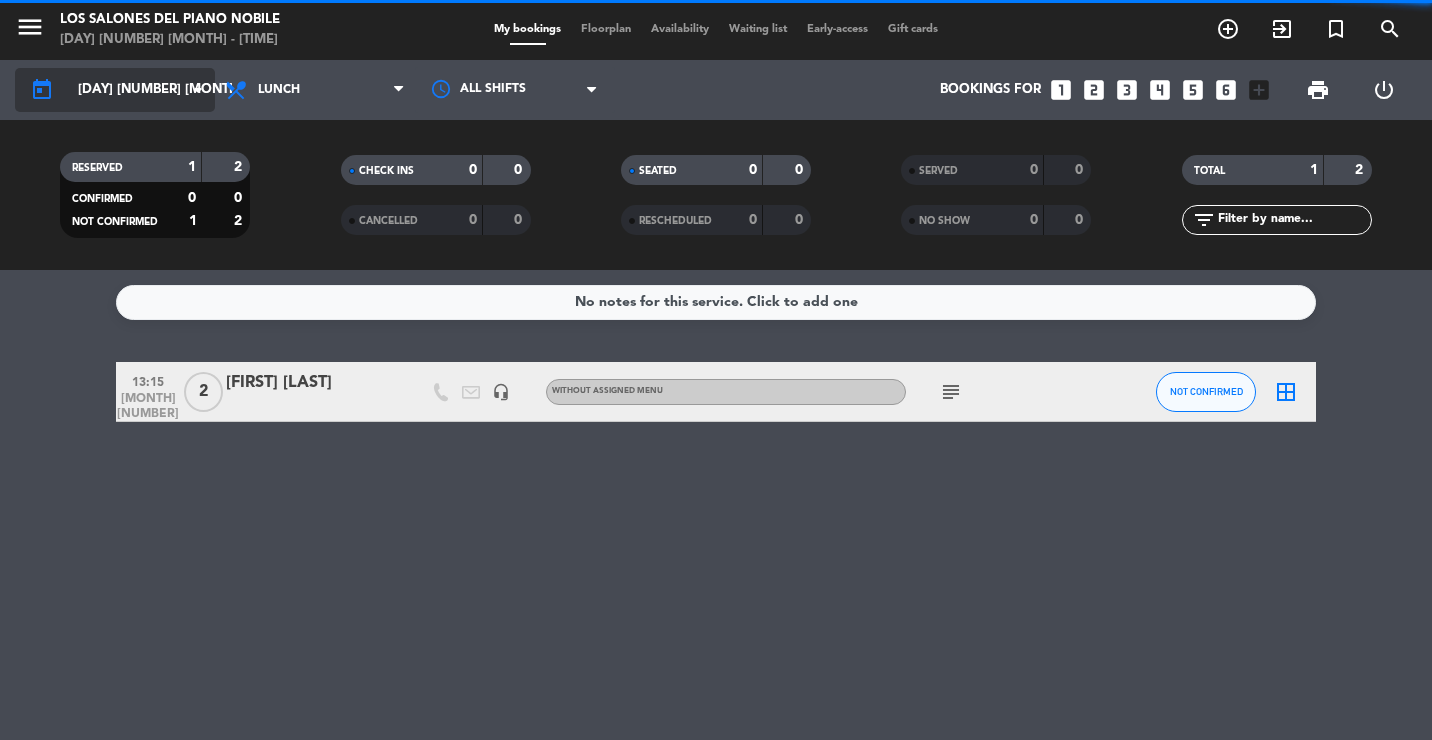 click on "[DAY] [NUMBER] [MONTH]" 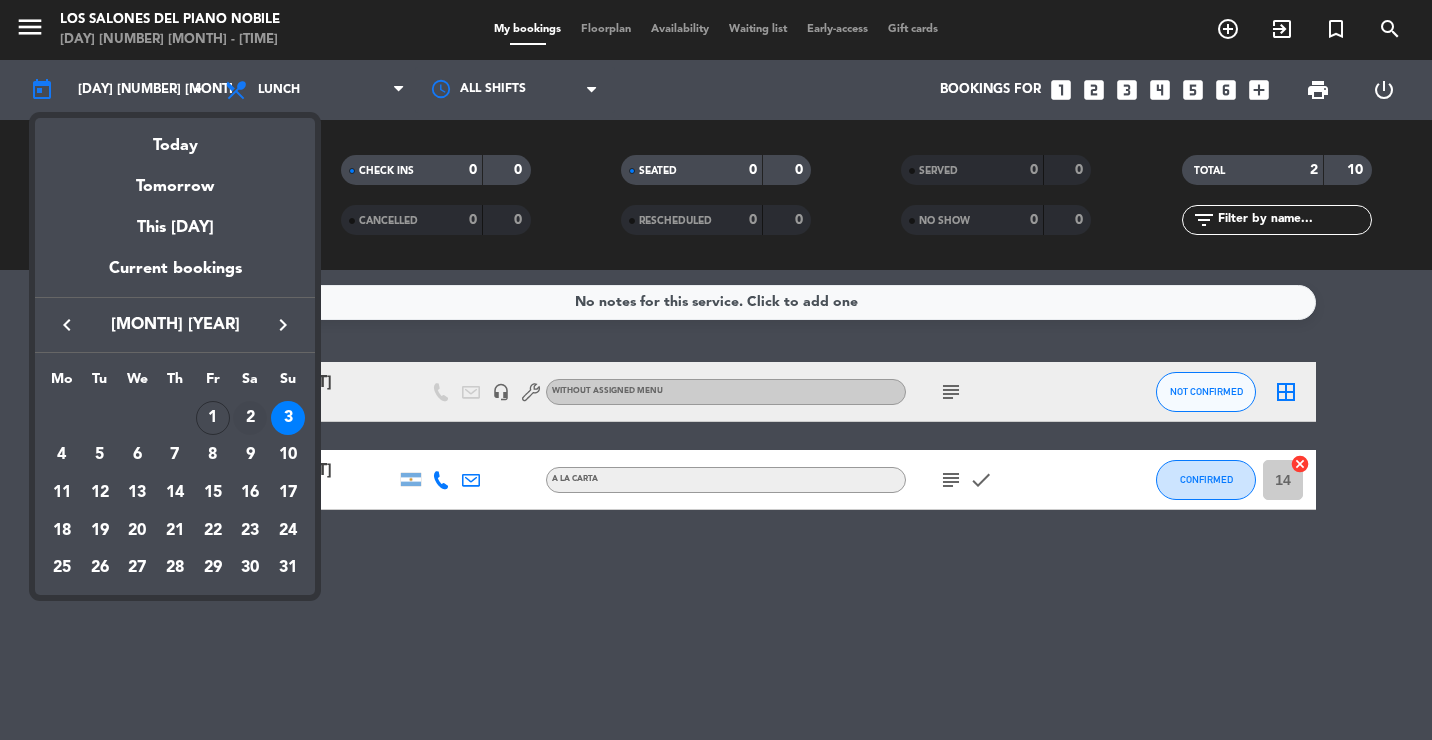 click on "2" at bounding box center (250, 418) 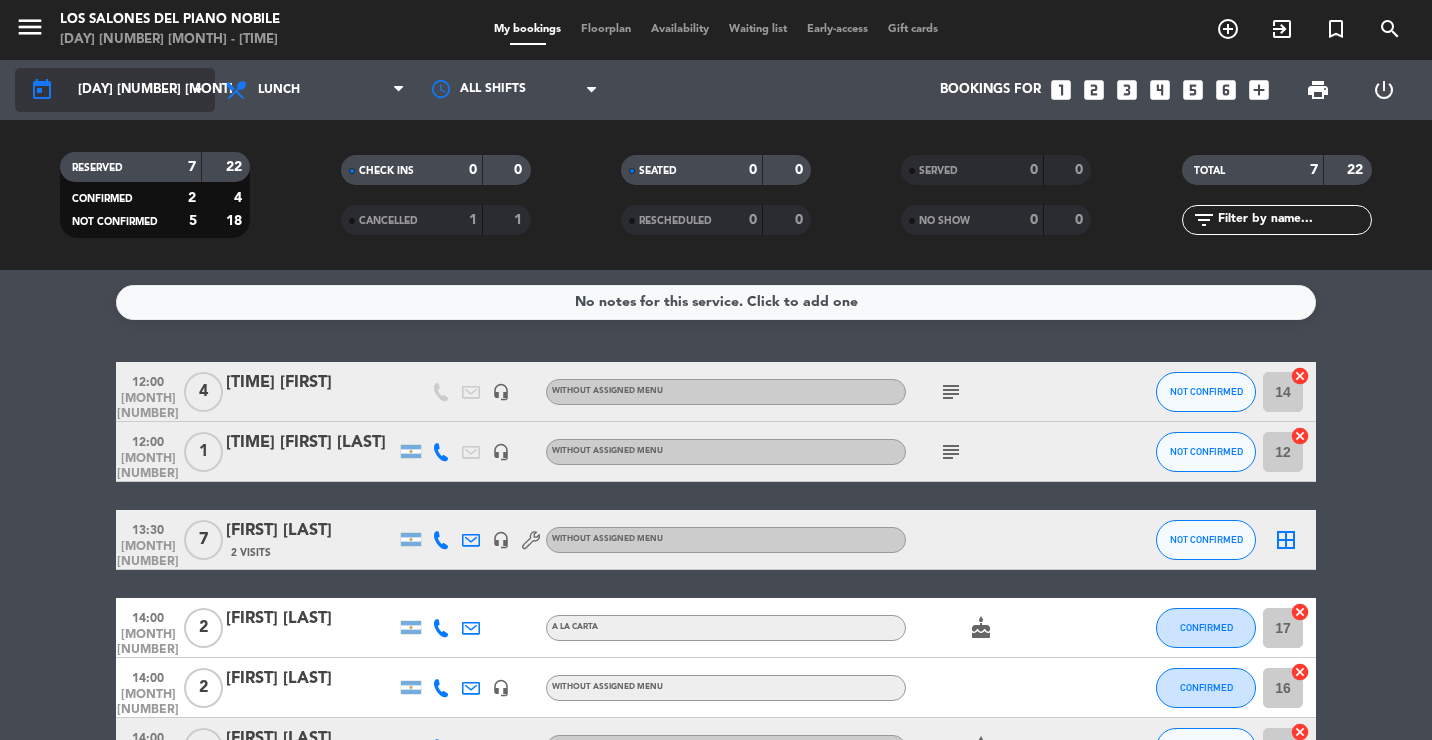 click on "[DAY] [NUMBER] [MONTH]" 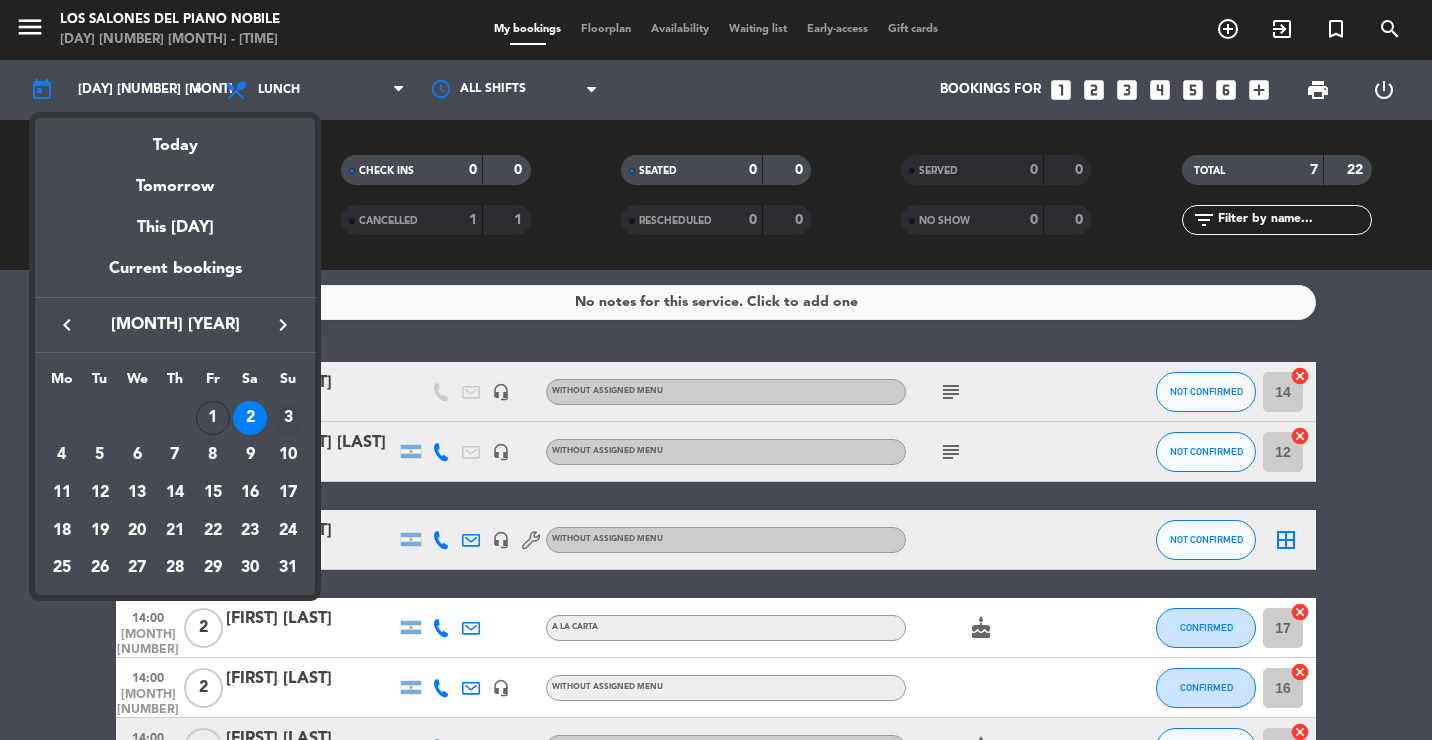 click on "3" at bounding box center (288, 418) 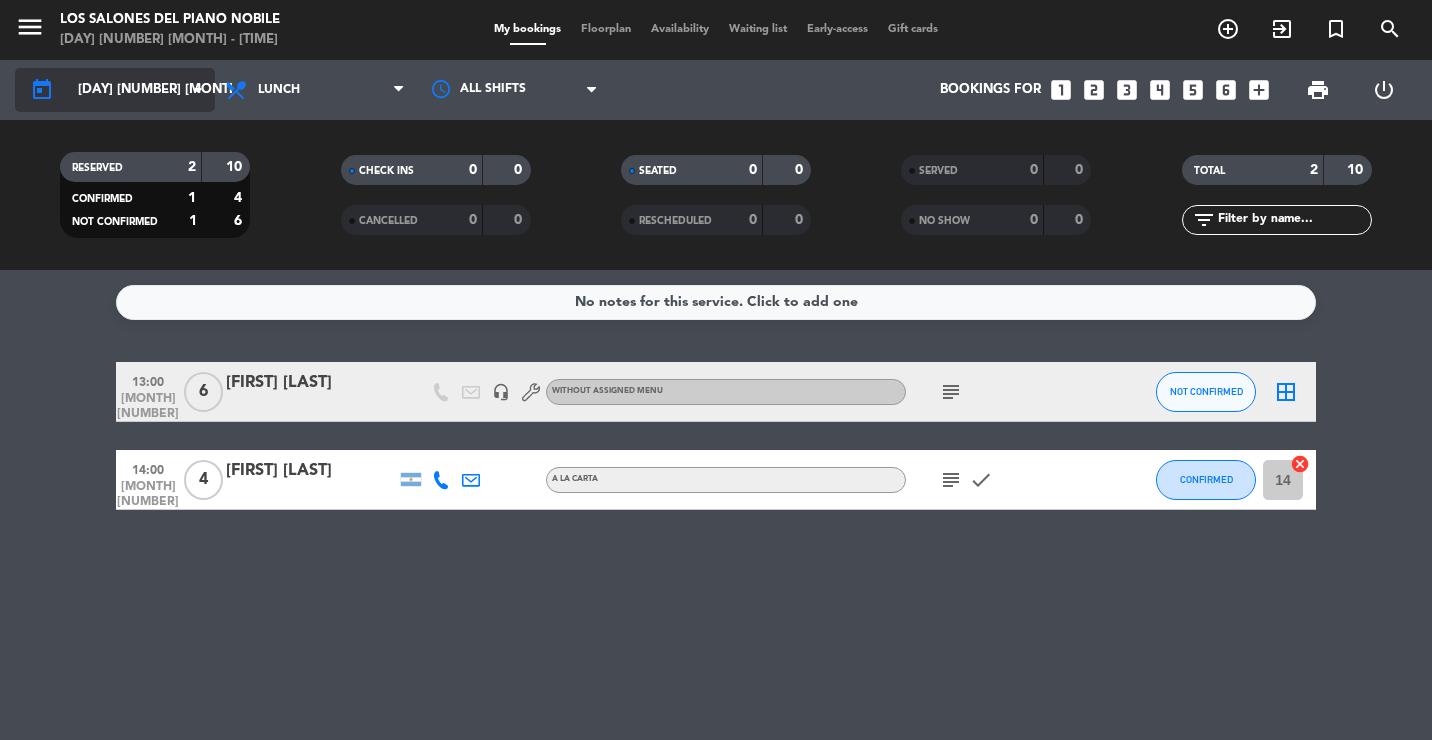 click on "arrow_drop_down" 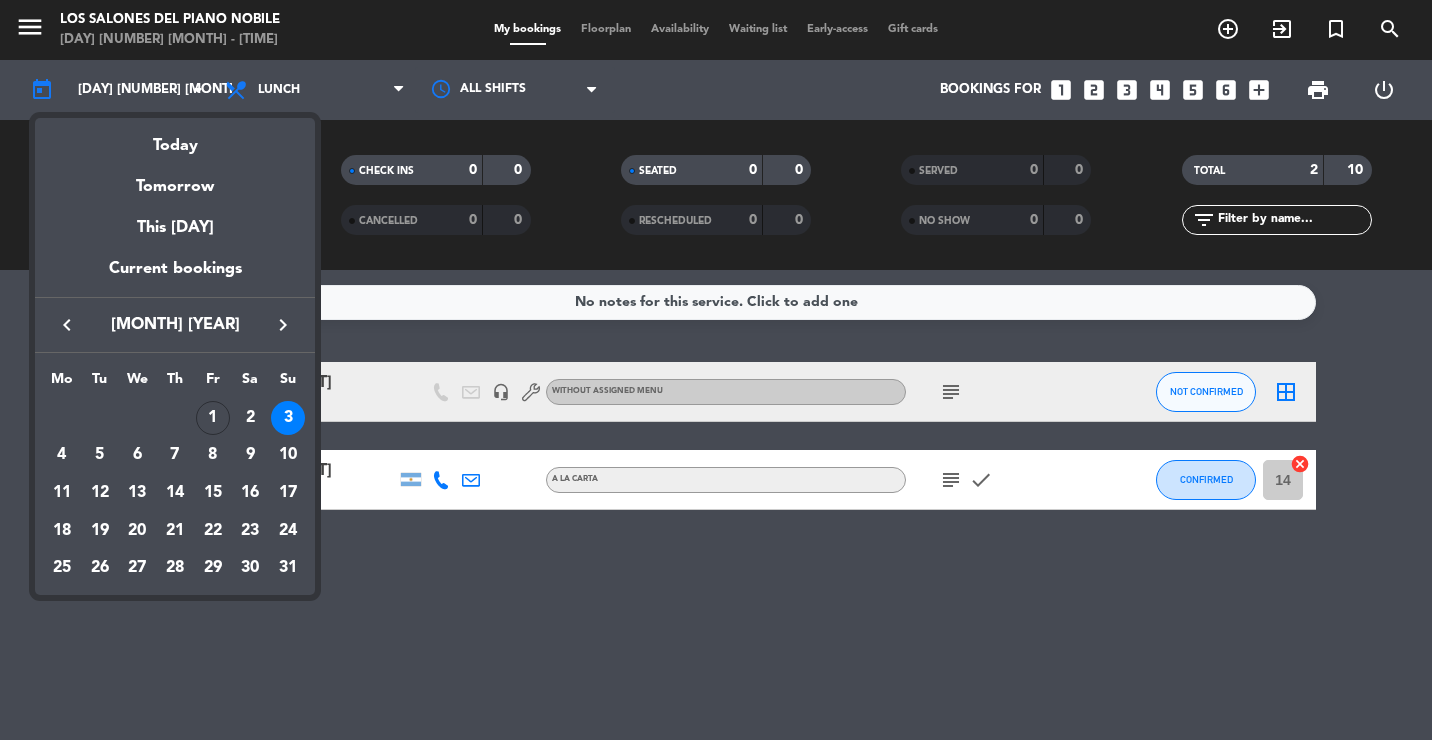 click on "3" at bounding box center [288, 418] 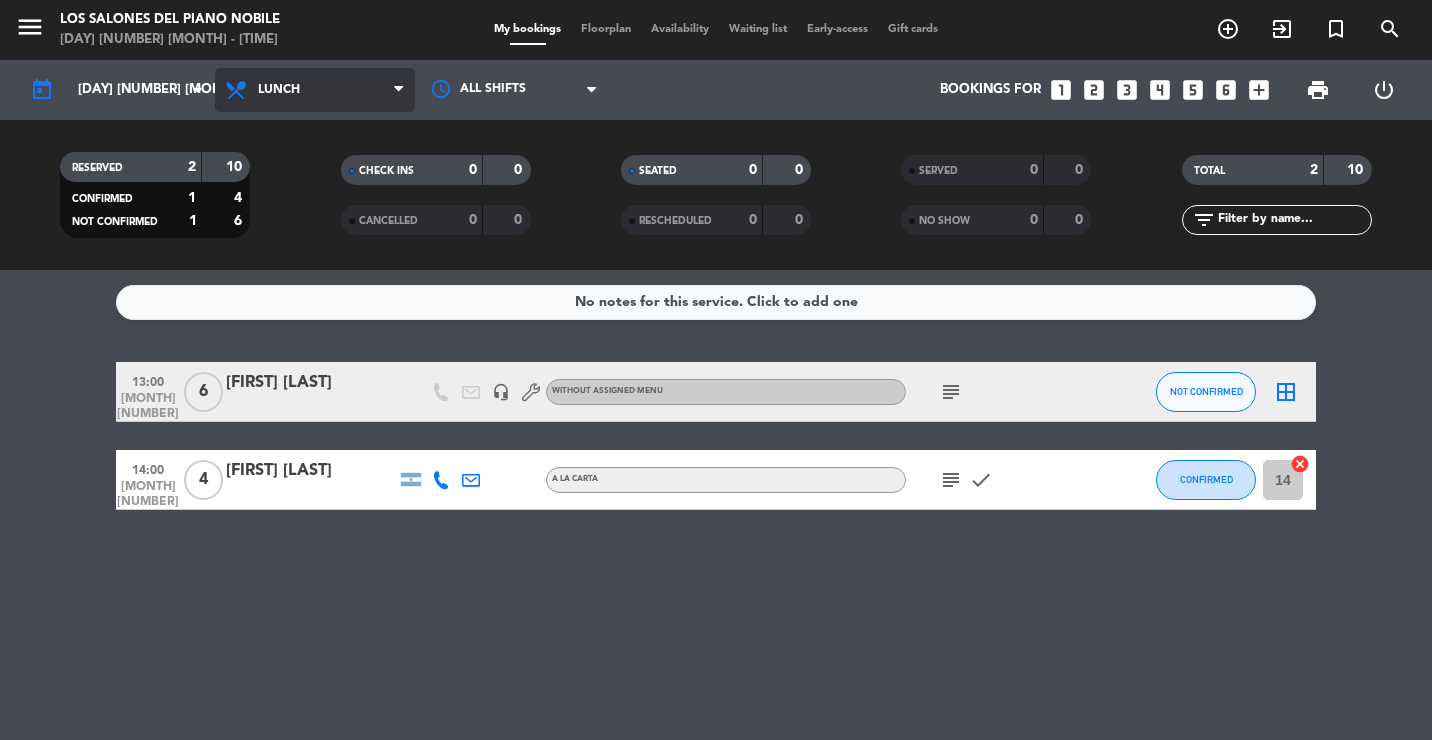 click on "Lunch" at bounding box center [279, 90] 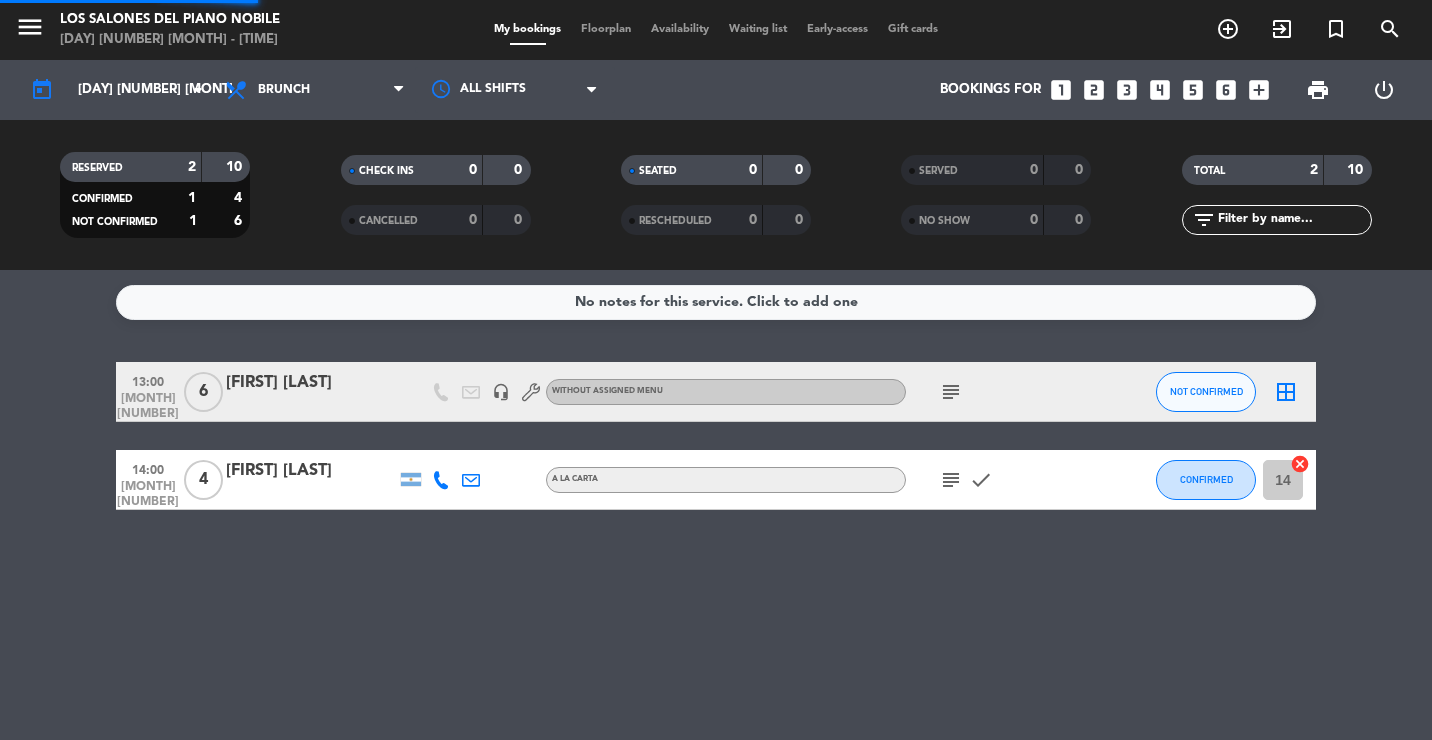 click on "menu Los Salones del Piano Nobile [DAY] [NUMBER] [MONTH] - [TIME] My bookings Floorplan Availability Waiting list Early-access Gift cards add_circle_outline exit_to_app turned_in_not search today Sun [NUMBER] [MONTH] arrow_drop_down All services Breakfast Brunch Lunch Dinner Brunch All services Breakfast Brunch Lunch Dinner All shifts Bookings for looks_one looks_two looks_3 looks_4 looks_5 looks_6 add_box print power_settings_new RESERVED 2 10 CONFIRMED 1 4 NOT CONFIRMED 1 6 CHECK INS 0 0 CANCELLED 0 0 SEATED 0 0 RESCHEDULED 0 0 SERVED 0 0 NO SHOW 0 0 TOTAL 2 10 filter_list" 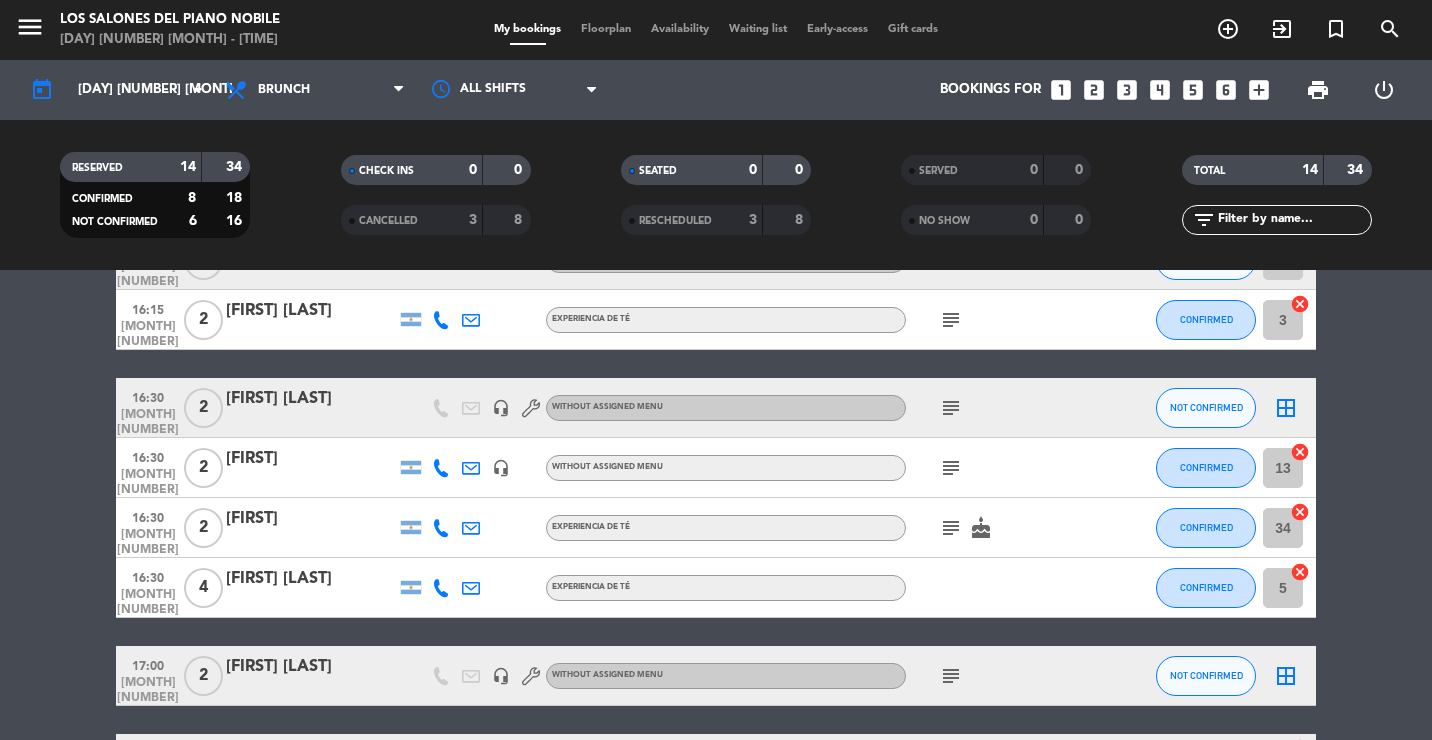 scroll, scrollTop: 702, scrollLeft: 0, axis: vertical 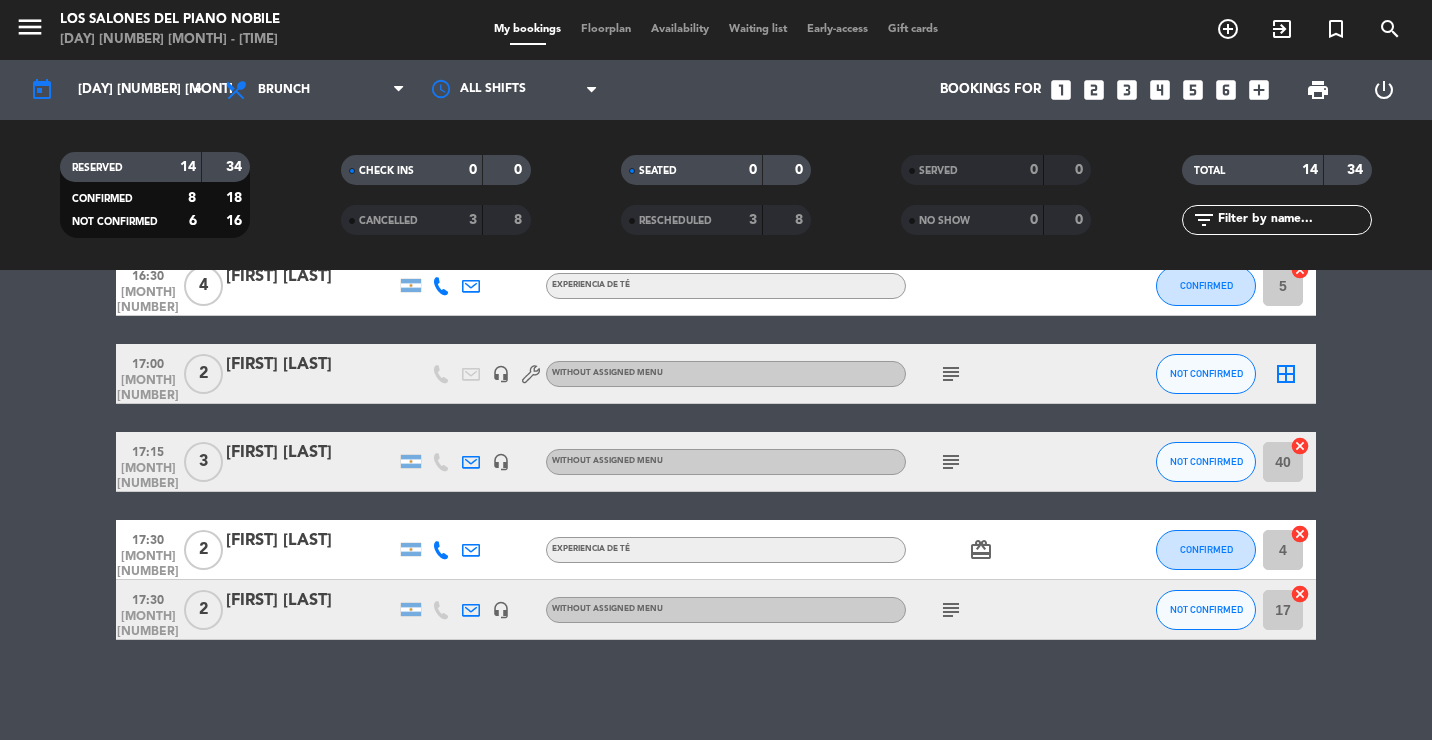 click on "[FIRST] [LAST]" 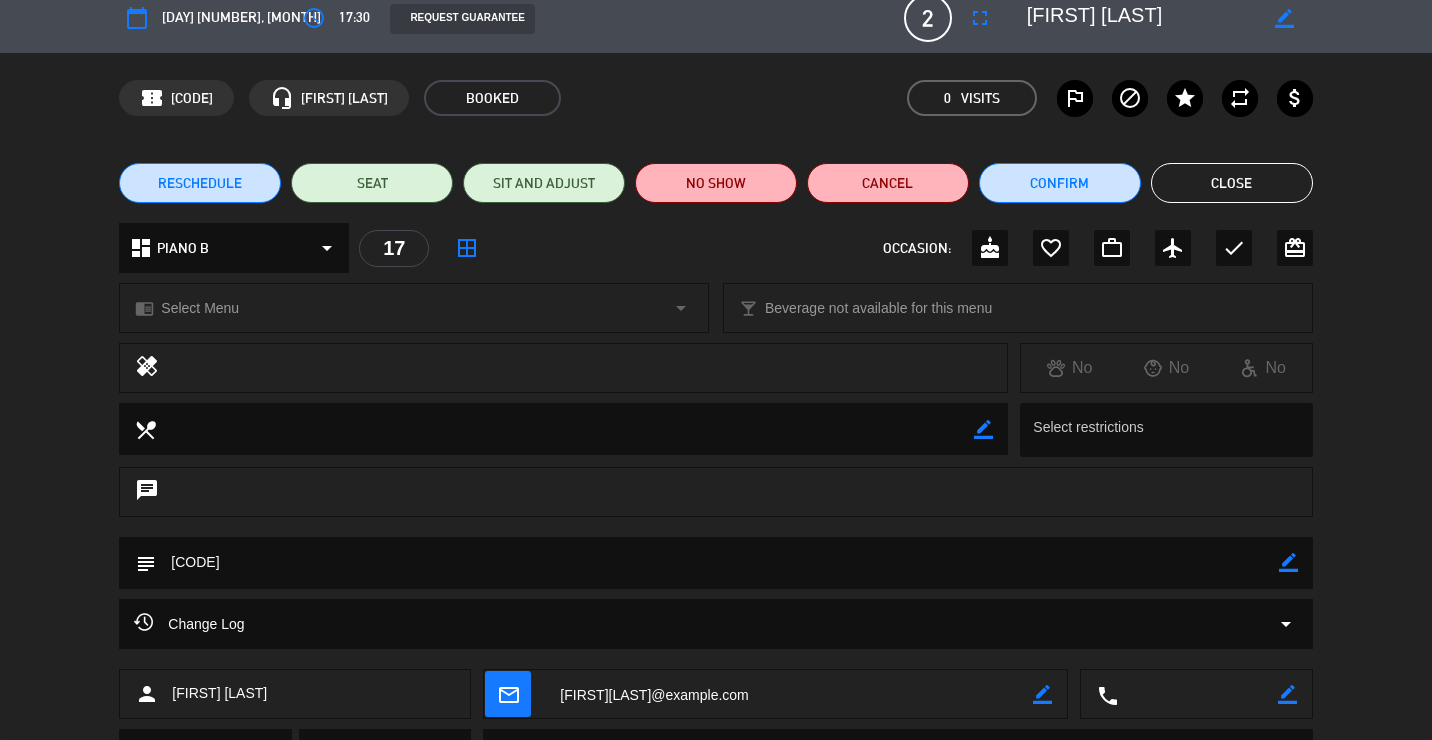 scroll, scrollTop: 0, scrollLeft: 0, axis: both 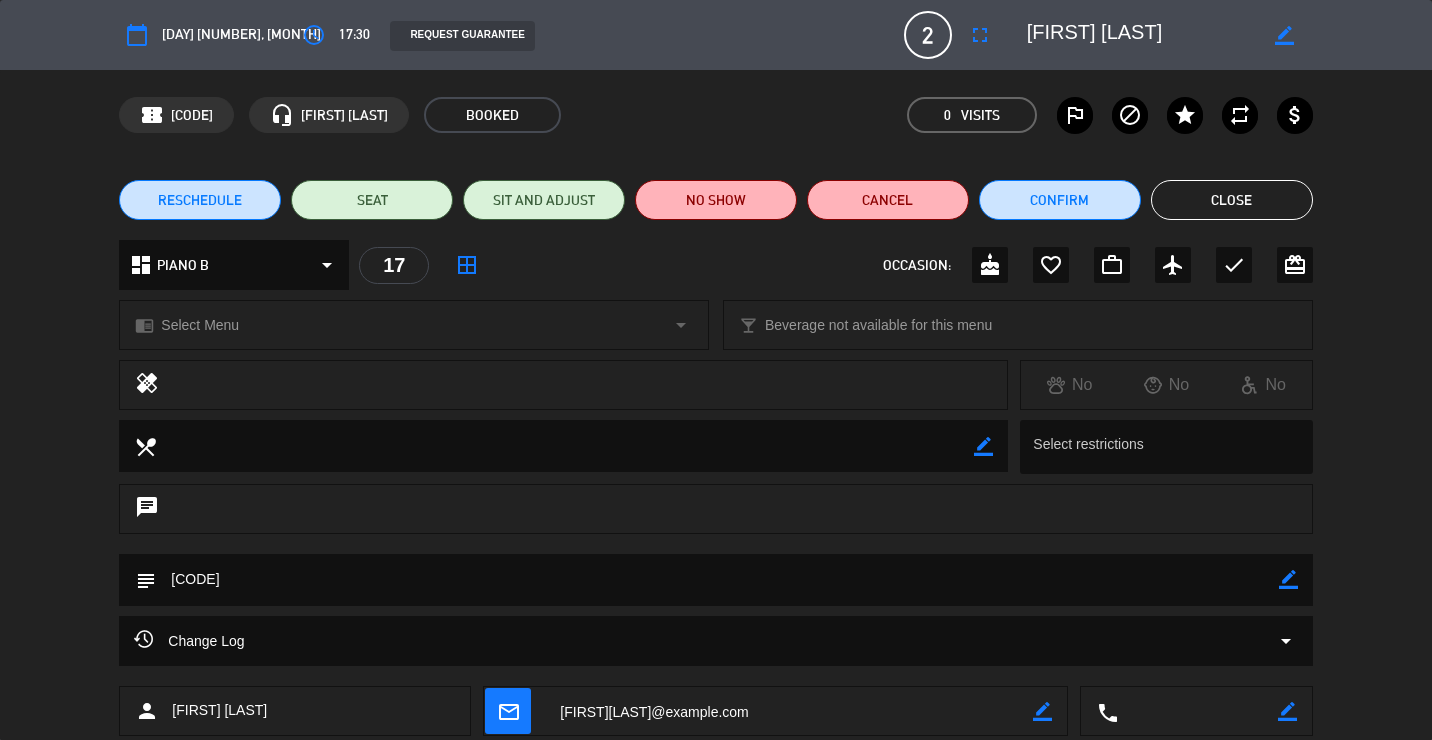 click on "17:30" 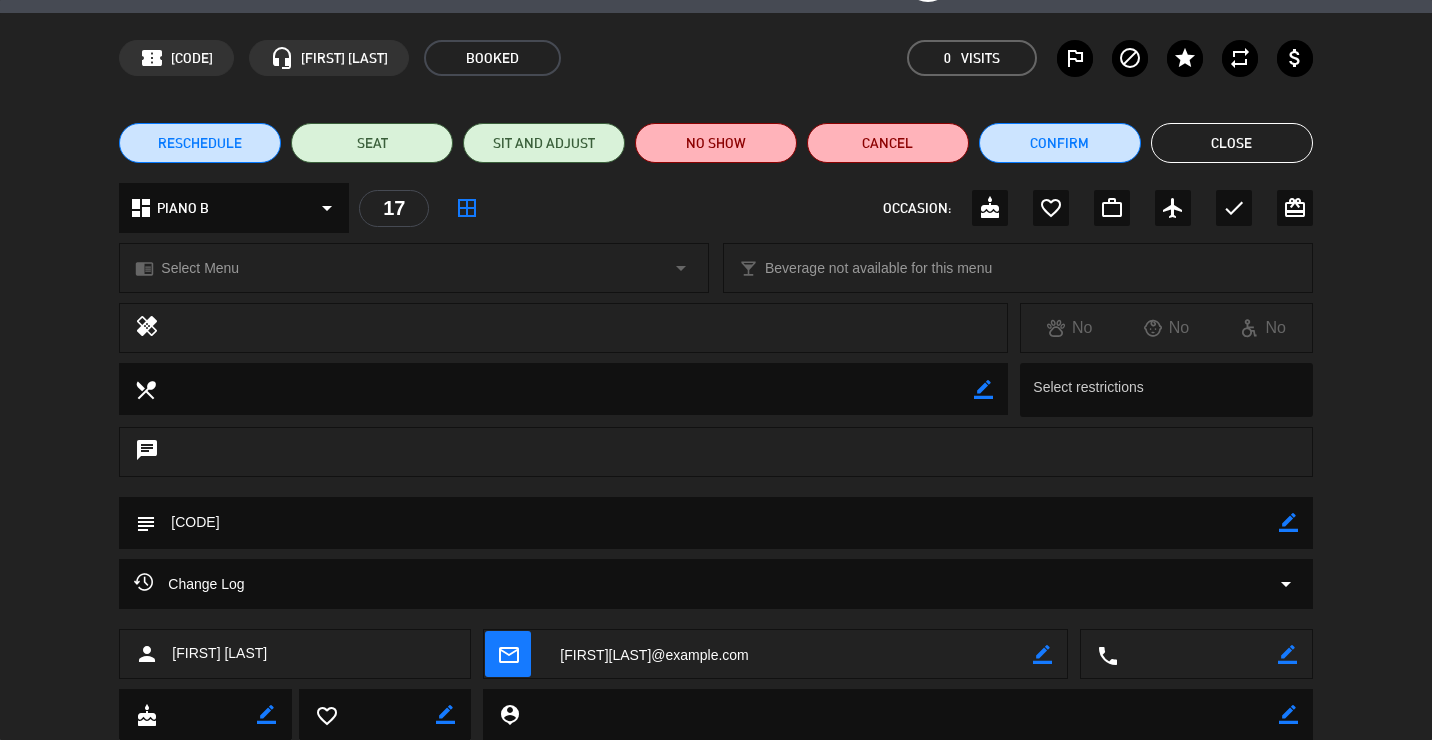 scroll, scrollTop: 117, scrollLeft: 0, axis: vertical 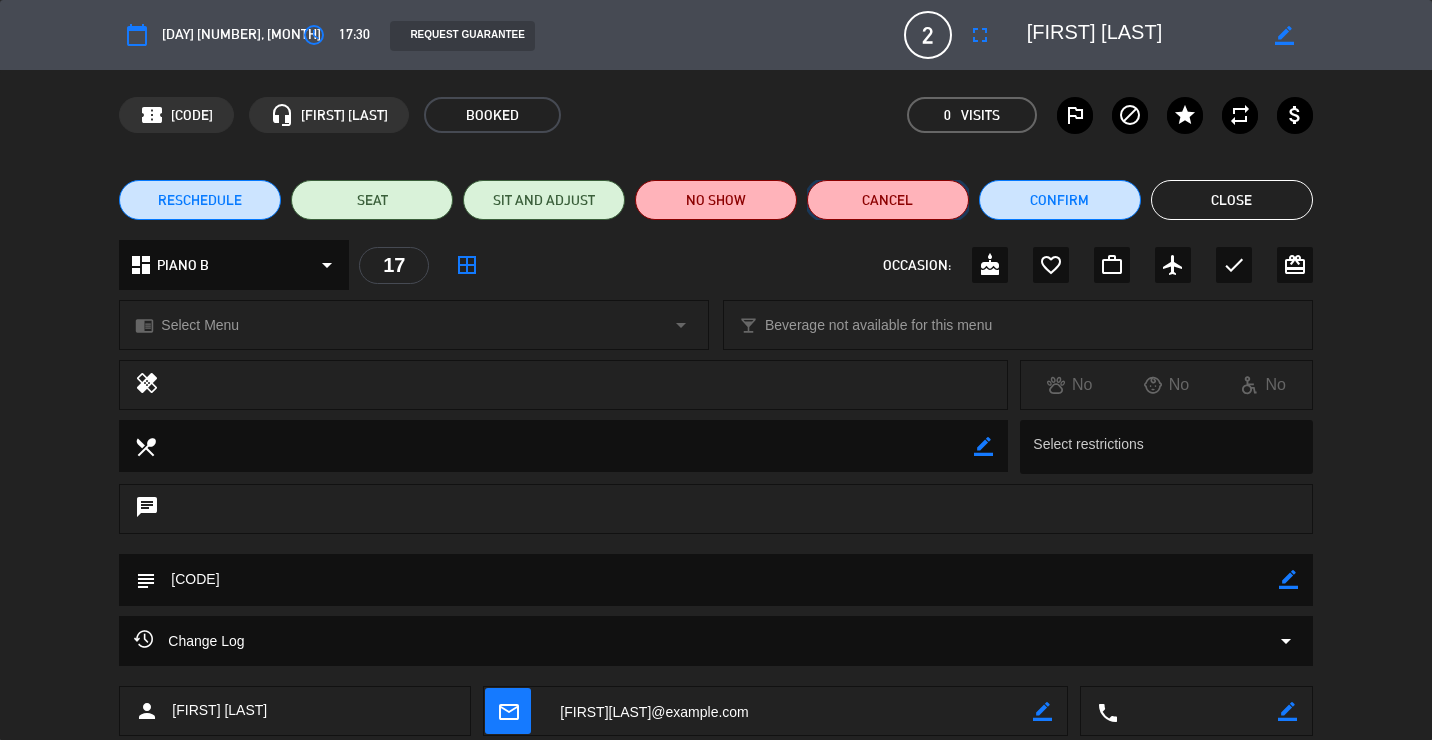 click on "Cancel" 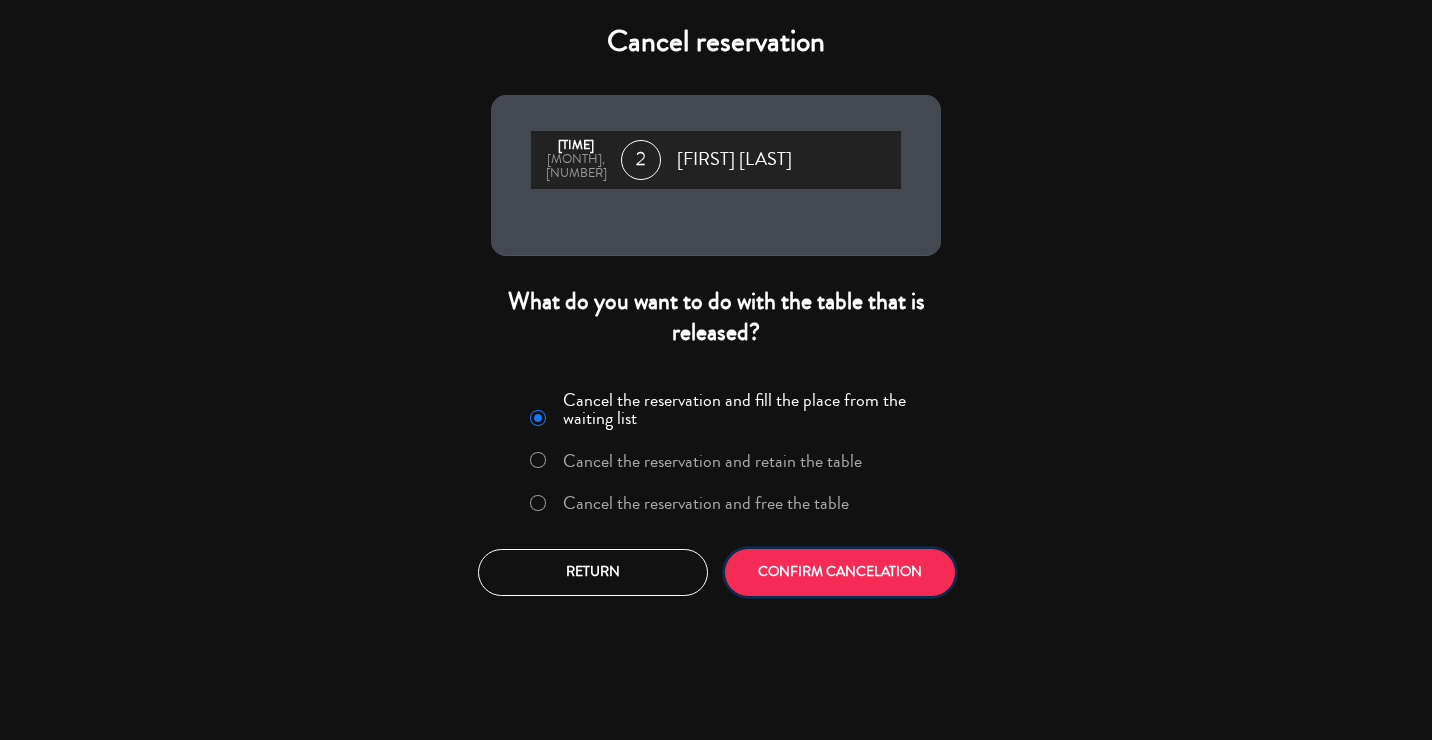 click on "CONFIRM CANCELATION" 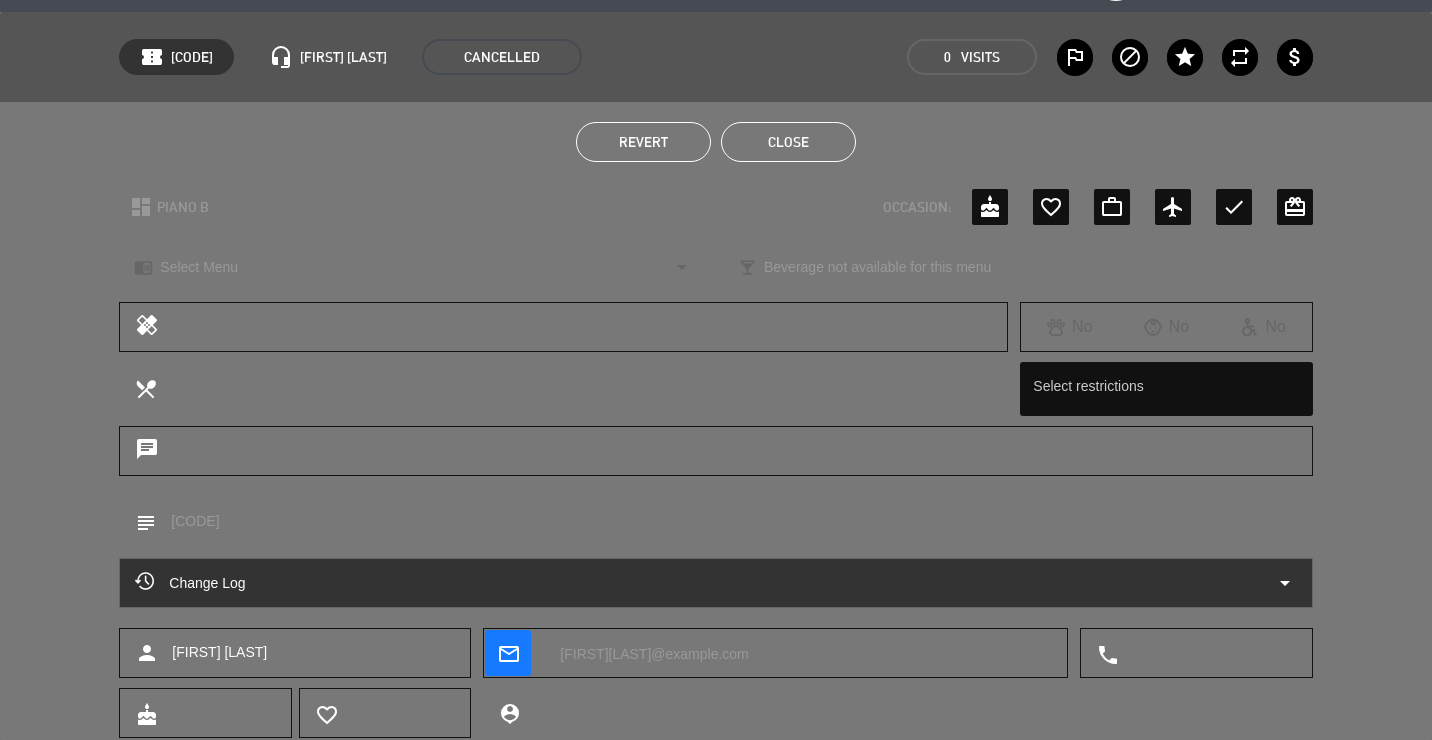 scroll, scrollTop: 0, scrollLeft: 0, axis: both 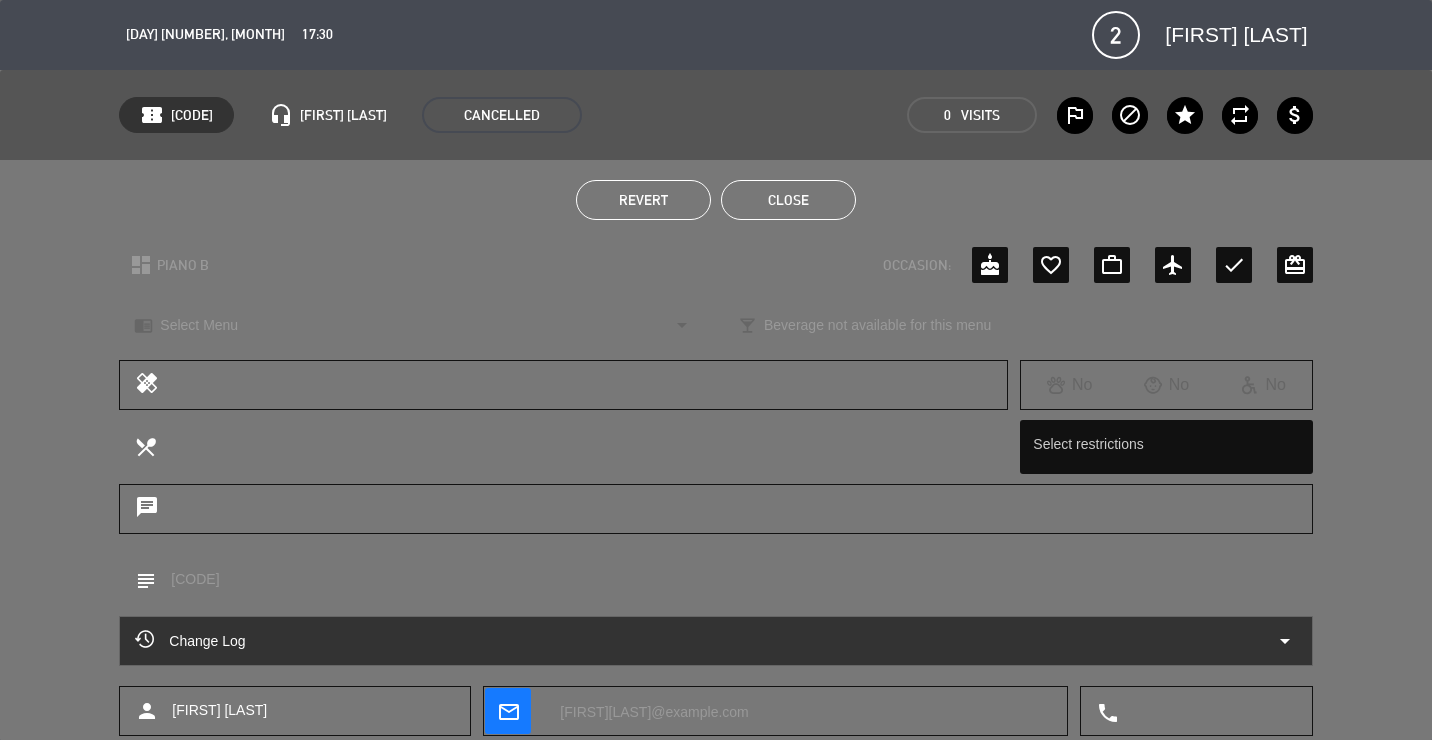 click on "Close" 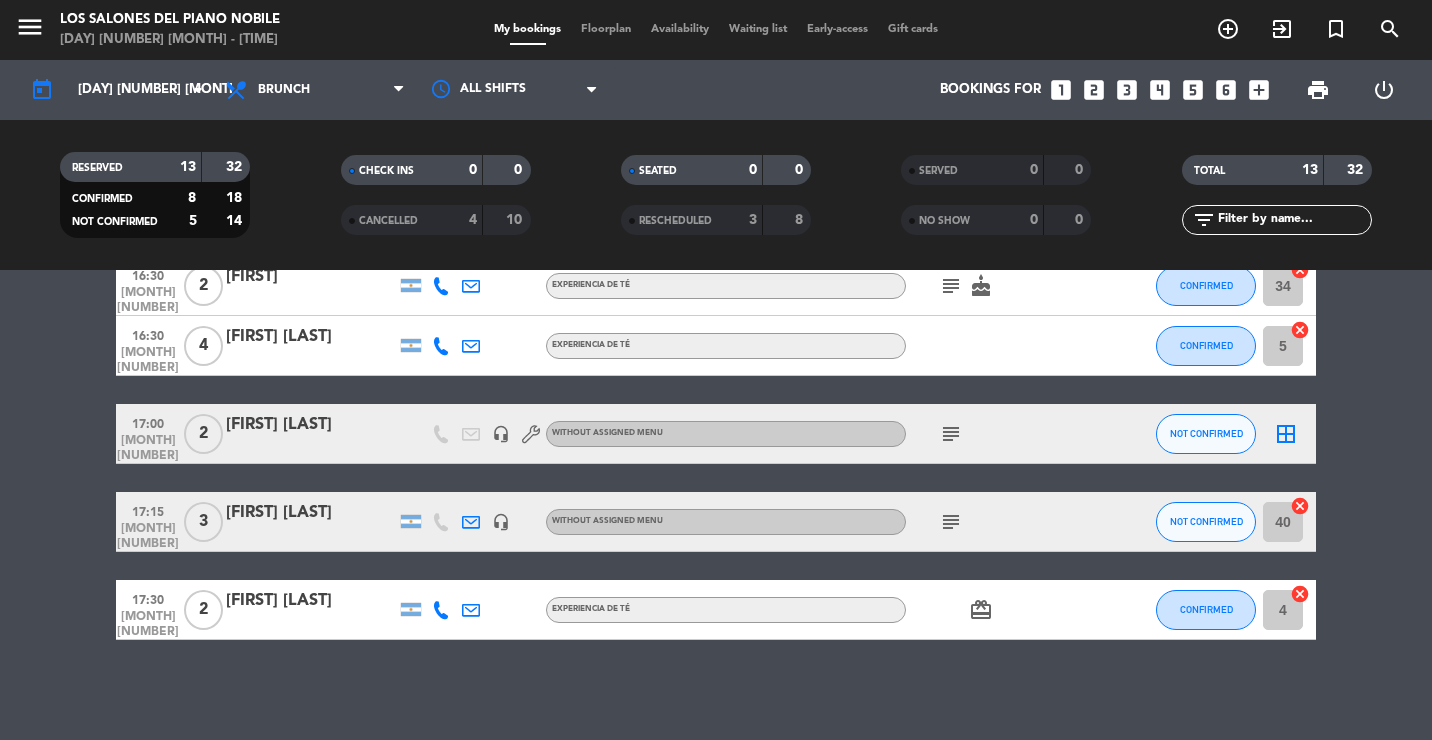 scroll, scrollTop: 0, scrollLeft: 0, axis: both 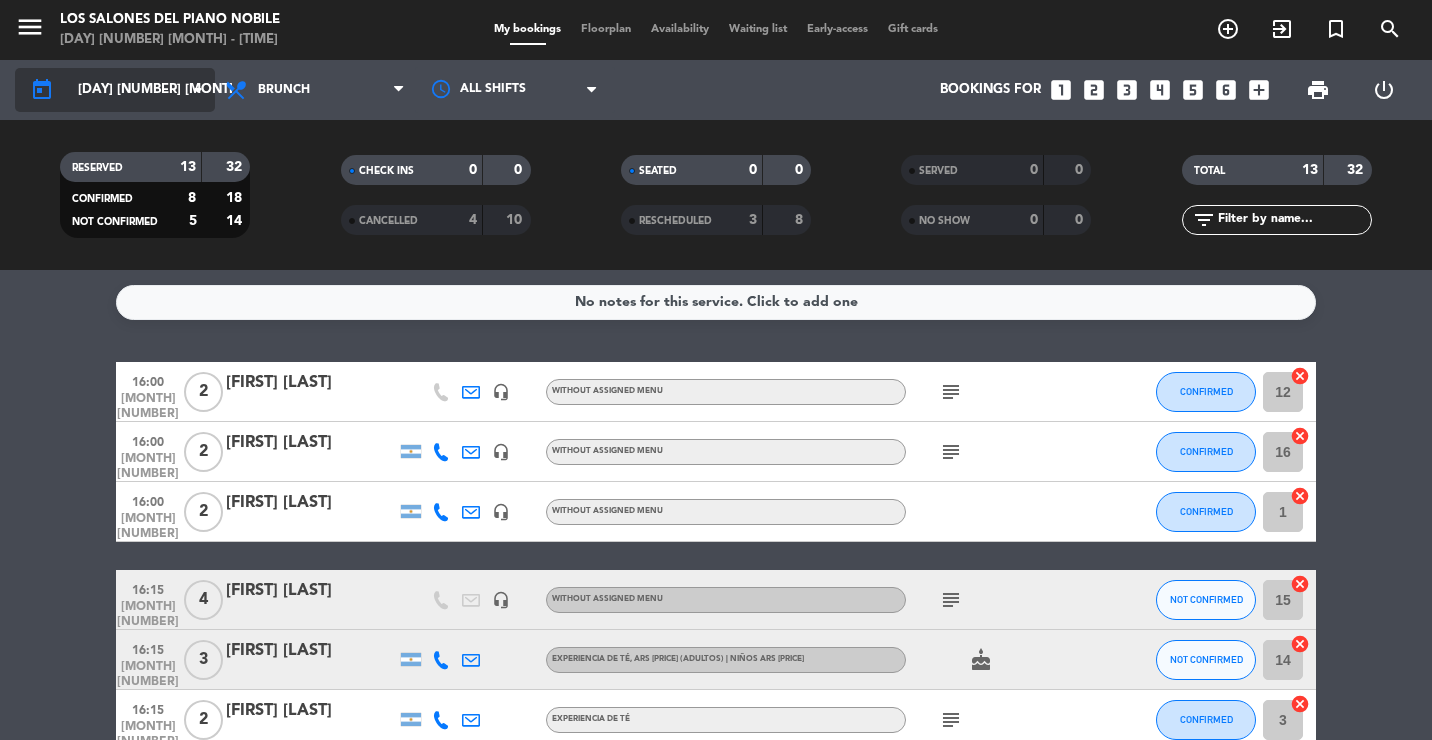click on "[DAY] [NUMBER] [MONTH]" 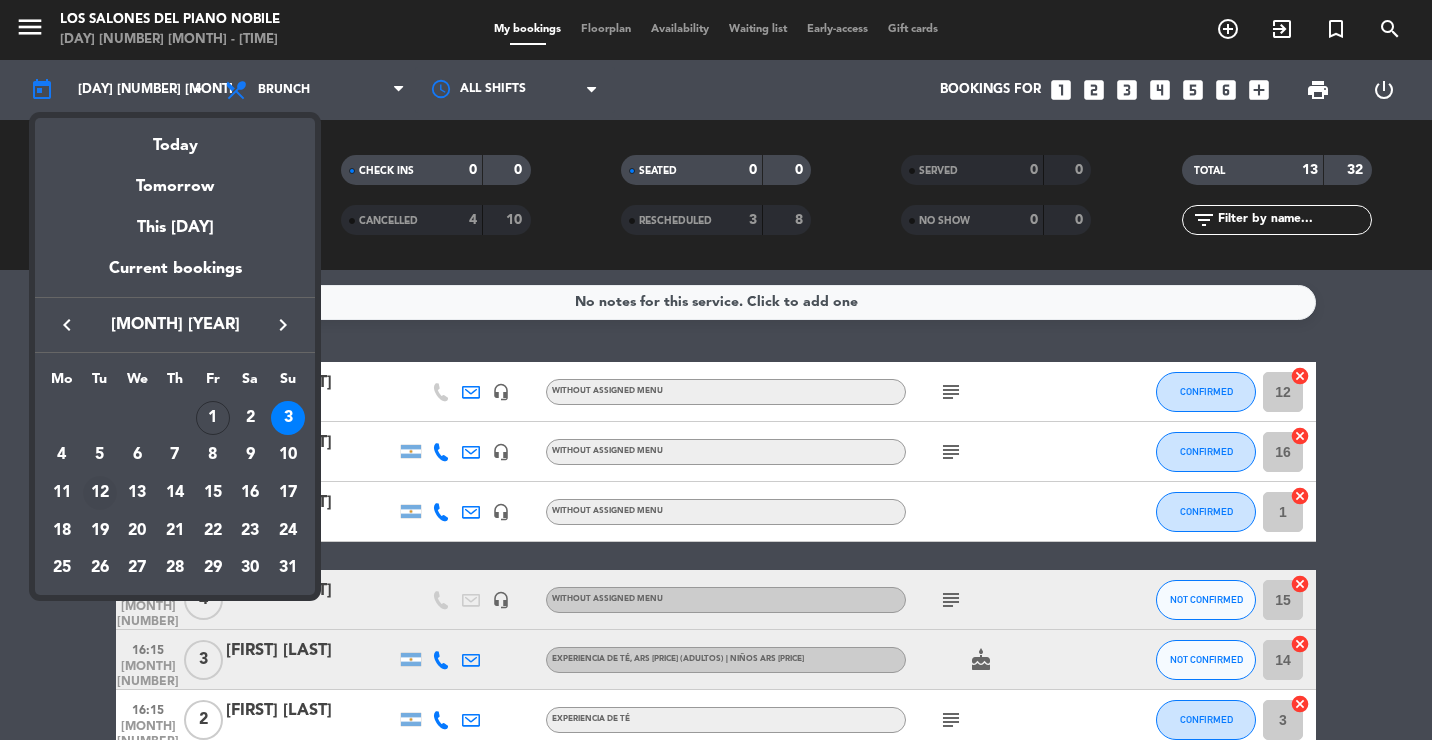 click on "12" at bounding box center (100, 493) 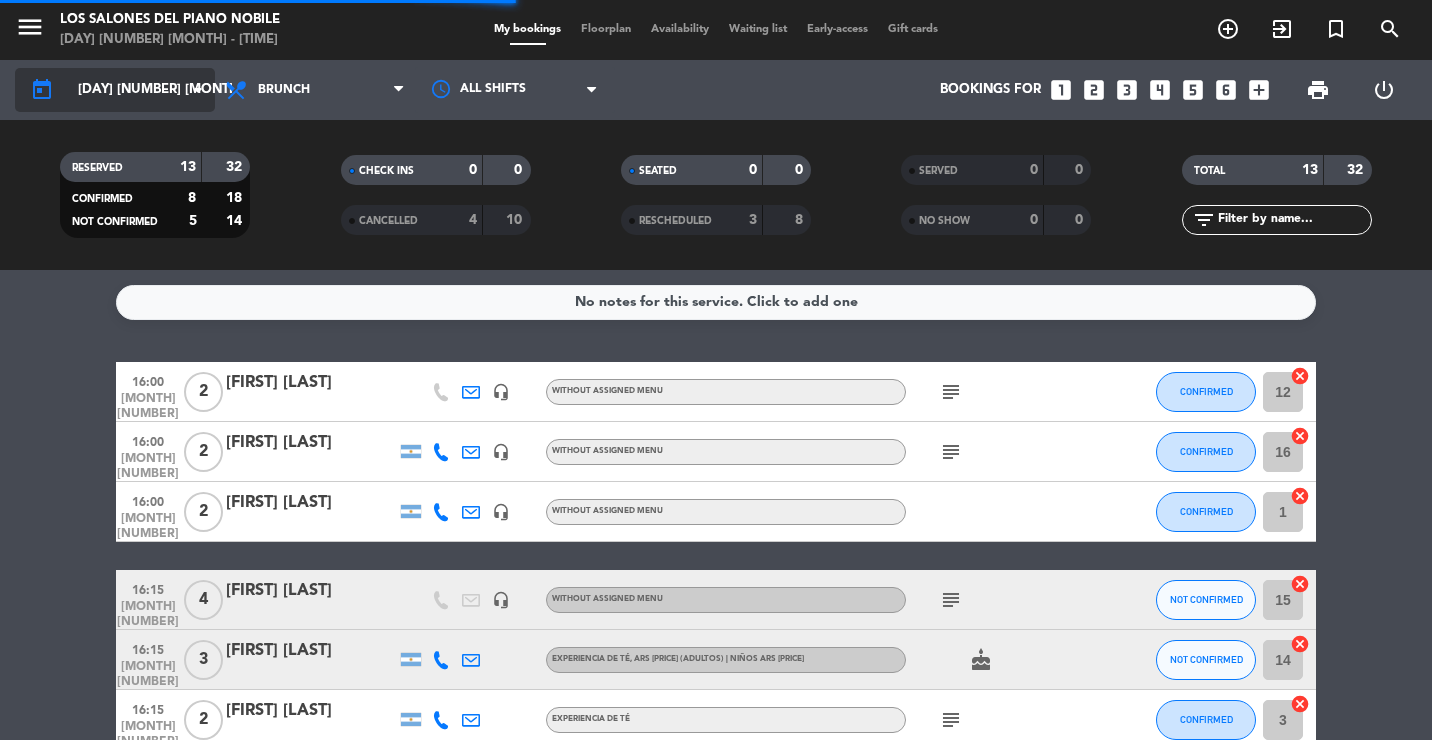 click on "[DAY] [NUMBER] [MONTH]" 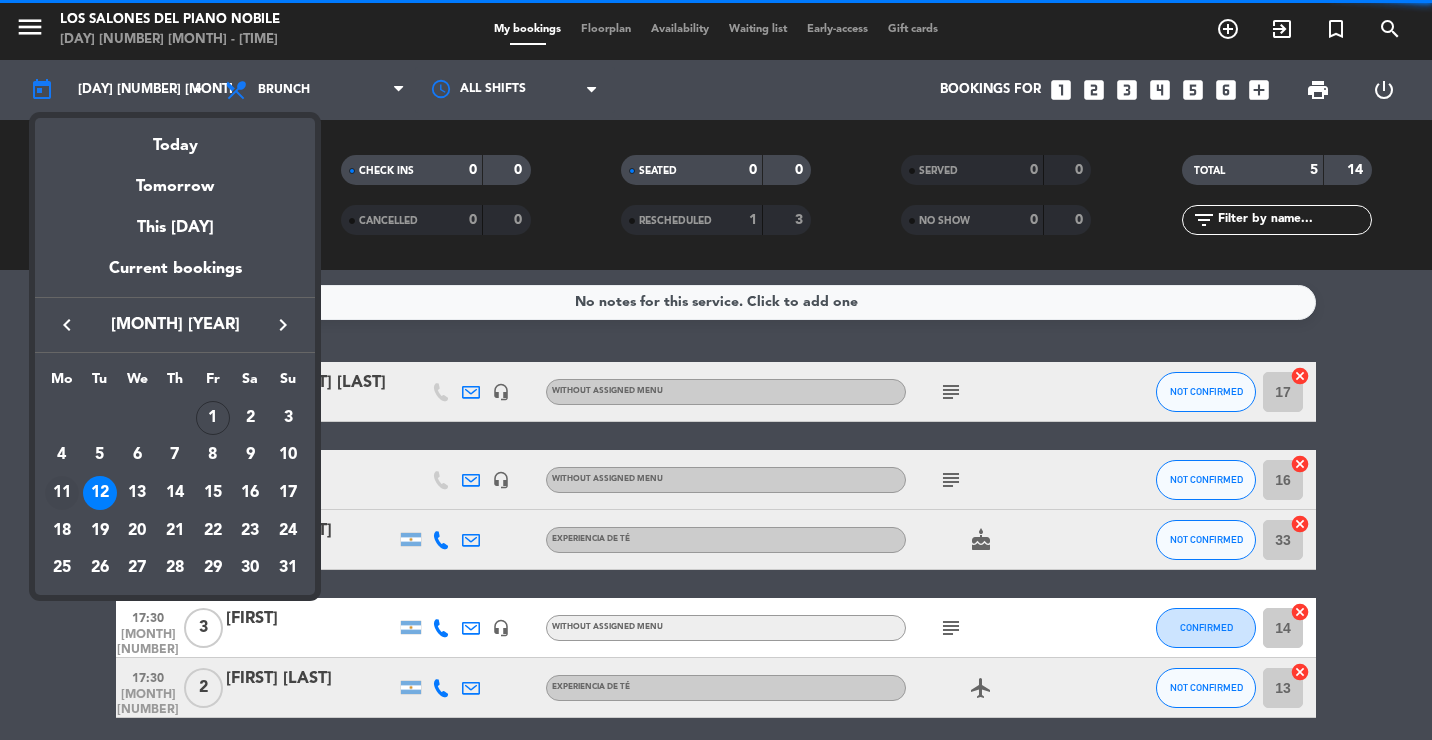 click on "11" at bounding box center [62, 493] 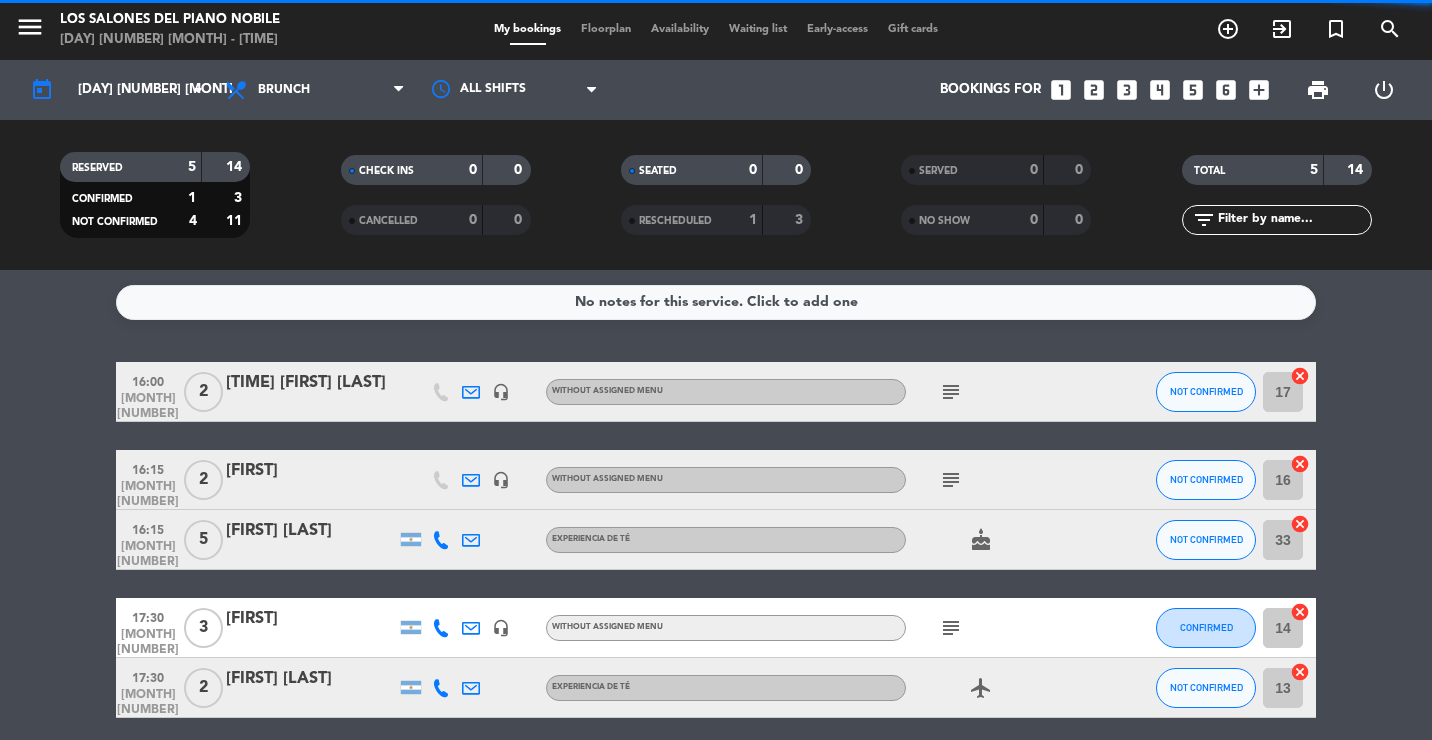 type on "[DAY] [NUMBER] [MONTH]" 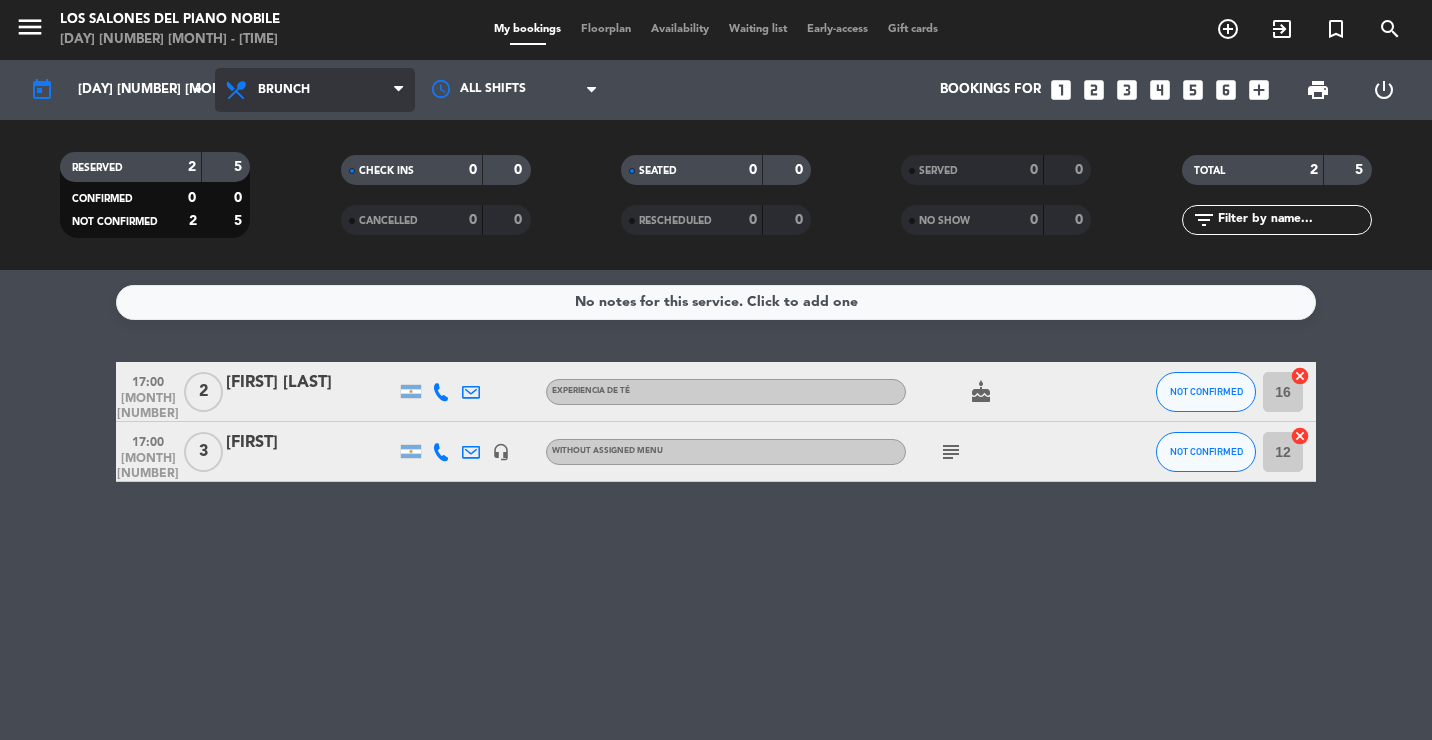 click on "Brunch" at bounding box center (315, 90) 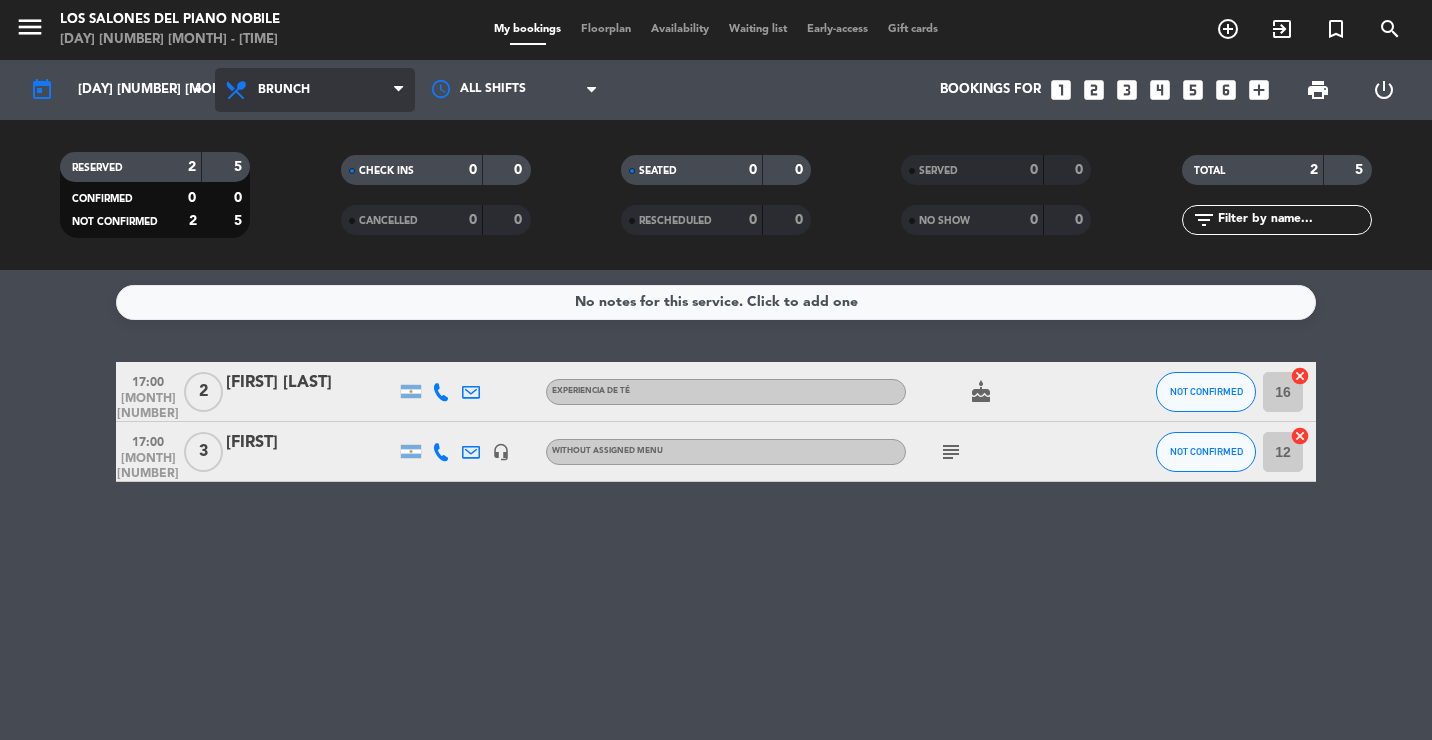click on "menu Los Salones del Piano Nobile [DAY] [NUMBER] [MONTH] - [TIME] My bookings Floorplan Availability Waiting list Early-access Gift cards add_circle_outline exit_to_app turned_in_not search today Mon [NUMBER] [MONTH] arrow_drop_down All services Breakfast Brunch Lunch Dinner Brunch All services Breakfast Brunch Lunch Dinner All shifts Bookings for looks_one looks_two looks_3 looks_4 looks_5 looks_6 add_box print power_settings_new RESERVED [NUMBER] [NUMBER] CONFIRMED [NUMBER] [NUMBER] NOT CONFIRMED [NUMBER] [NUMBER] CHECK INS 0 0 CANCELLED 0 0 SEATED 0 0 RESCHEDULED [NUMBER] [NUMBER] SERVED 0 0 NO SHOW 0 0 TOTAL [NUMBER] [NUMBER] filter_list No notes for this service. Click to add one [TIME] [MONTH] [NUMBER] [NUMBER] [FIRST] [LAST] headset_mic Without assigned menu subject CONFIRMED border_all [TIME] [MONTH] [NUMBER] [NUMBER] [FIRST] [LAST] headset_mic Without assigned menu subject NOT CONFIRMED border_all [TIME] [MONTH] [NUMBER] [NUMBER] [FIRST] [LAST] headset_mic Without assigned menu [TIME]" 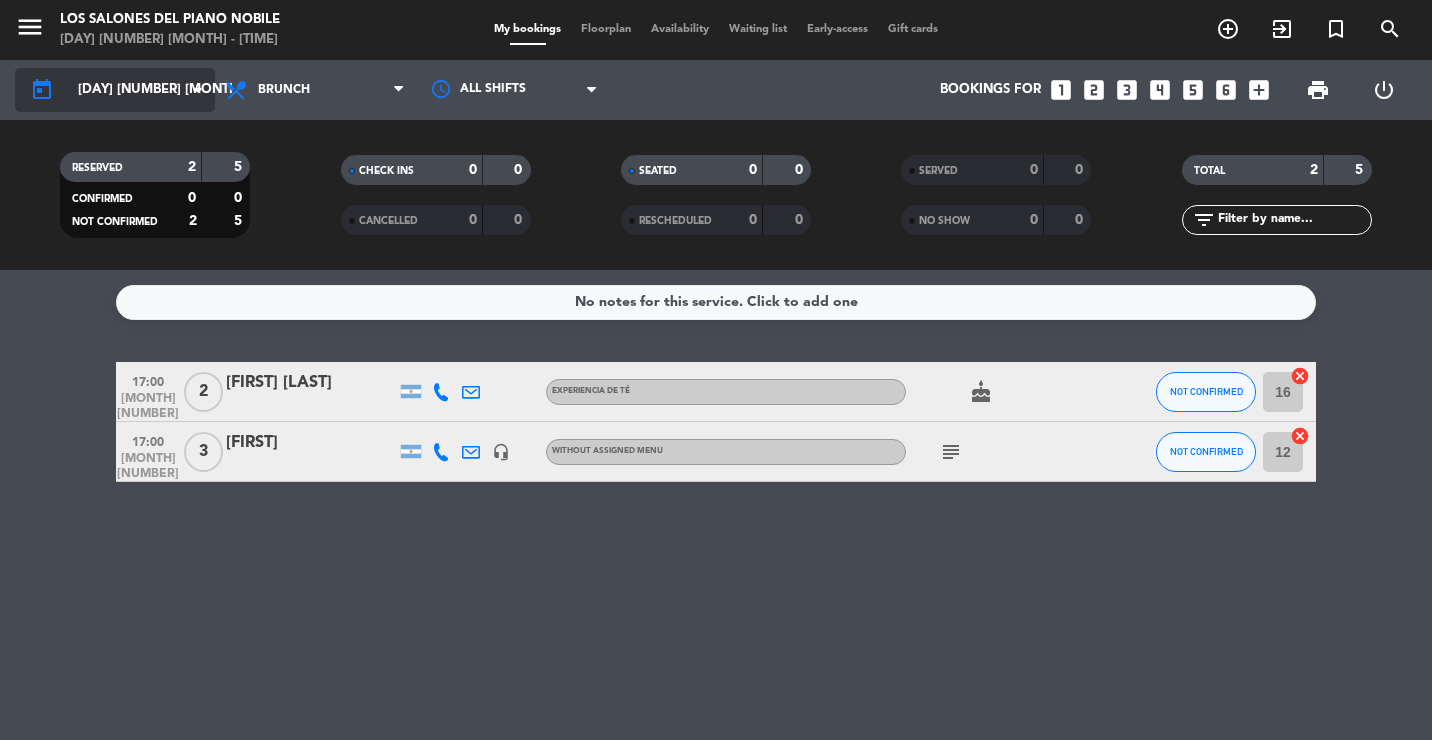 click on "[DAY] [NUMBER] [MONTH]" 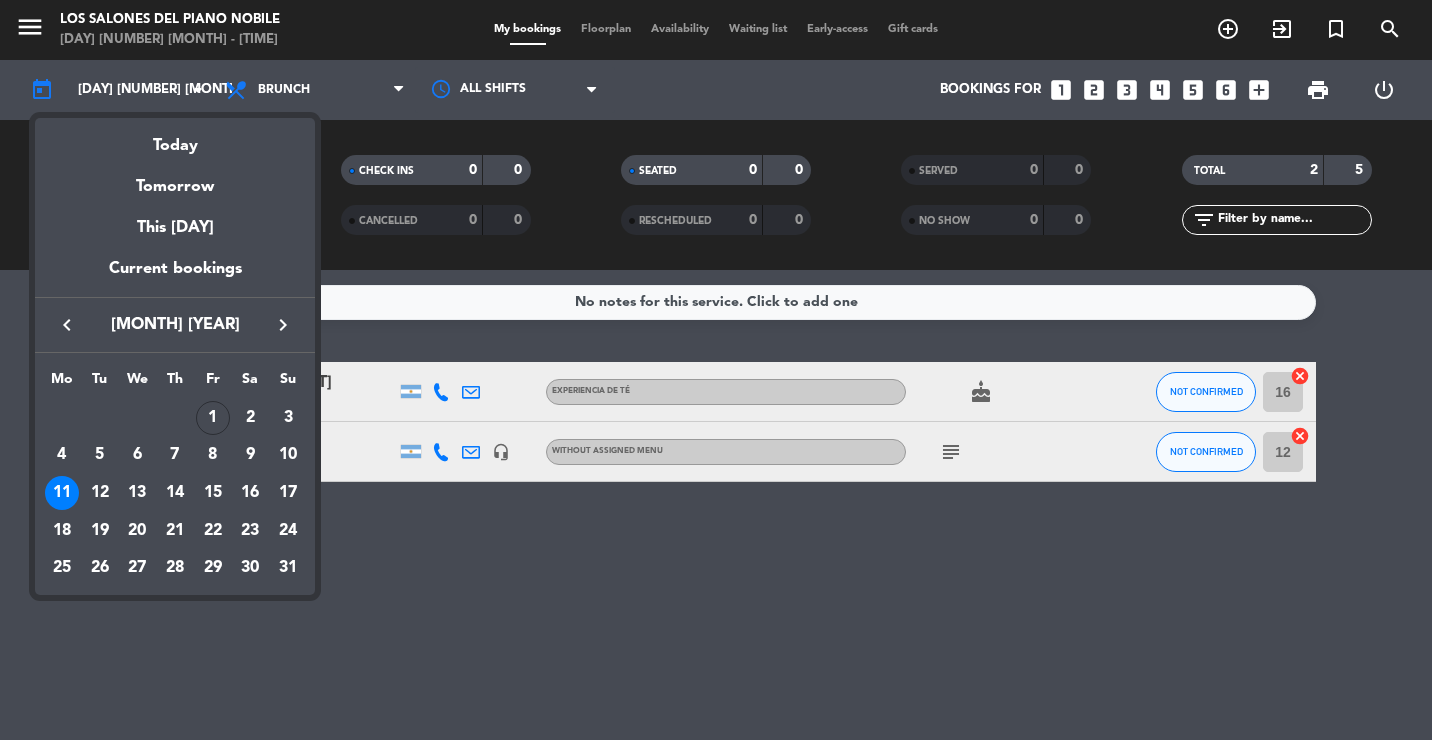 click on "11" at bounding box center [62, 493] 